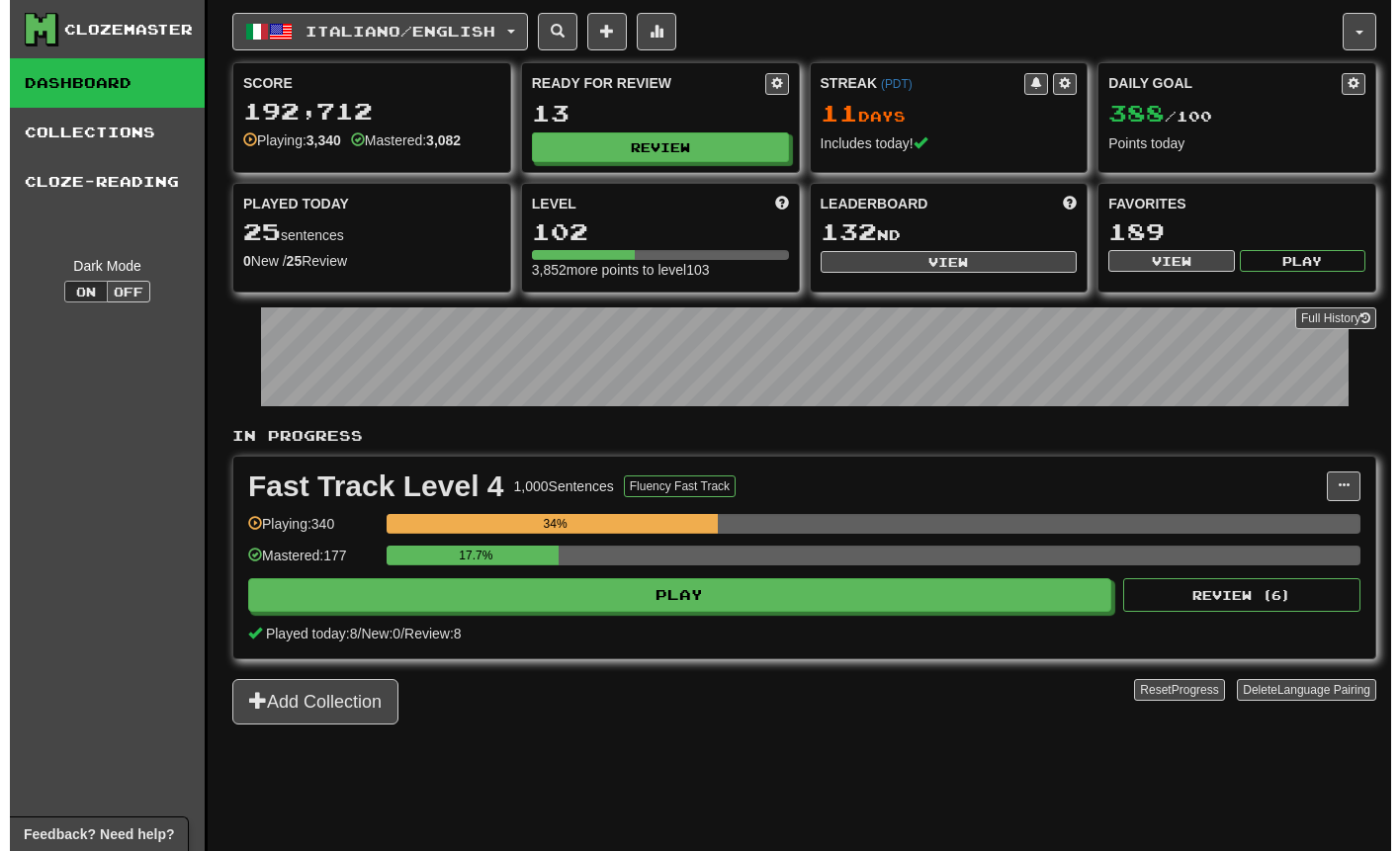 scroll, scrollTop: 0, scrollLeft: 0, axis: both 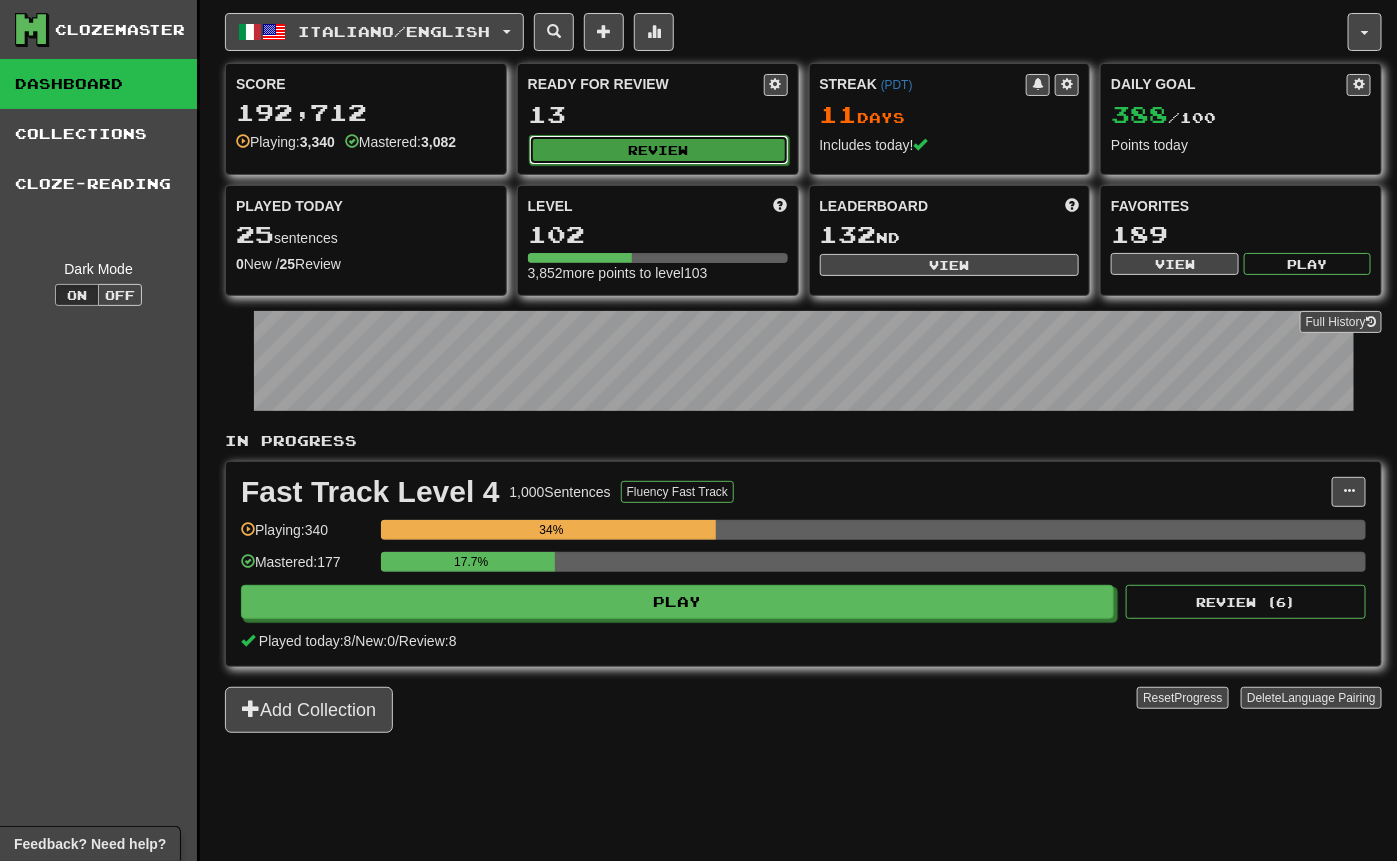 click on "Review" at bounding box center (659, 150) 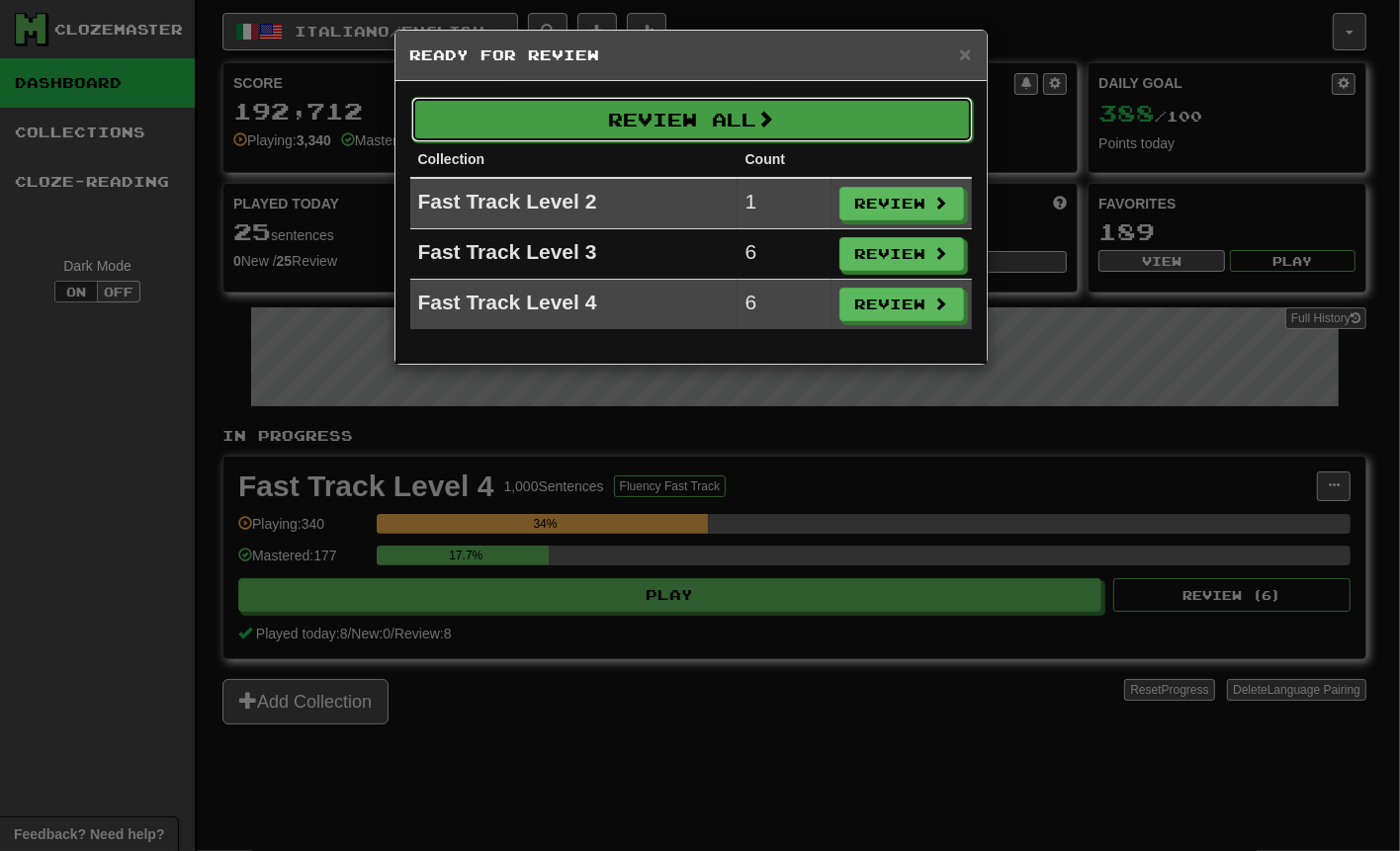 click on "Review All" at bounding box center [692, 120] 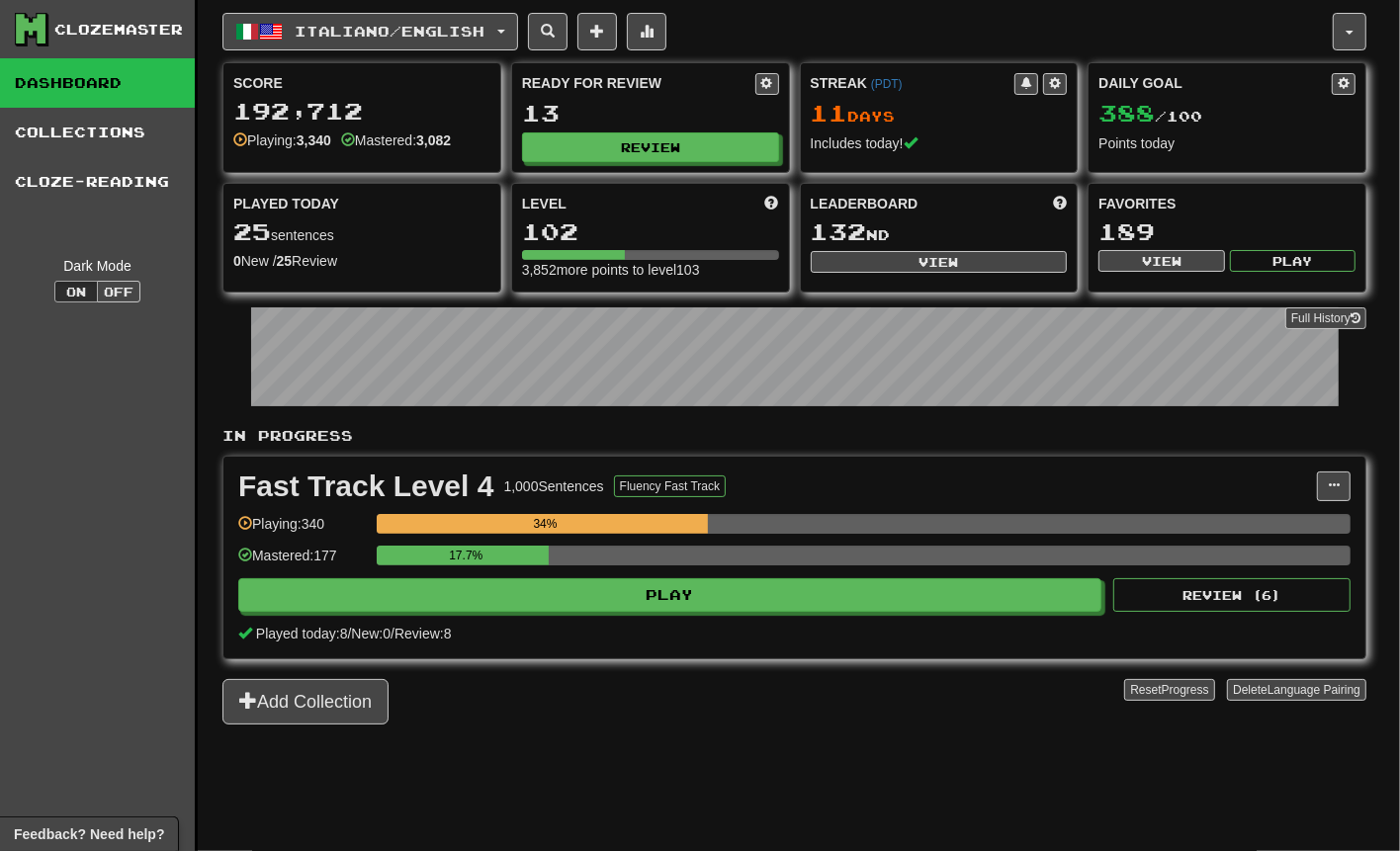 select on "***" 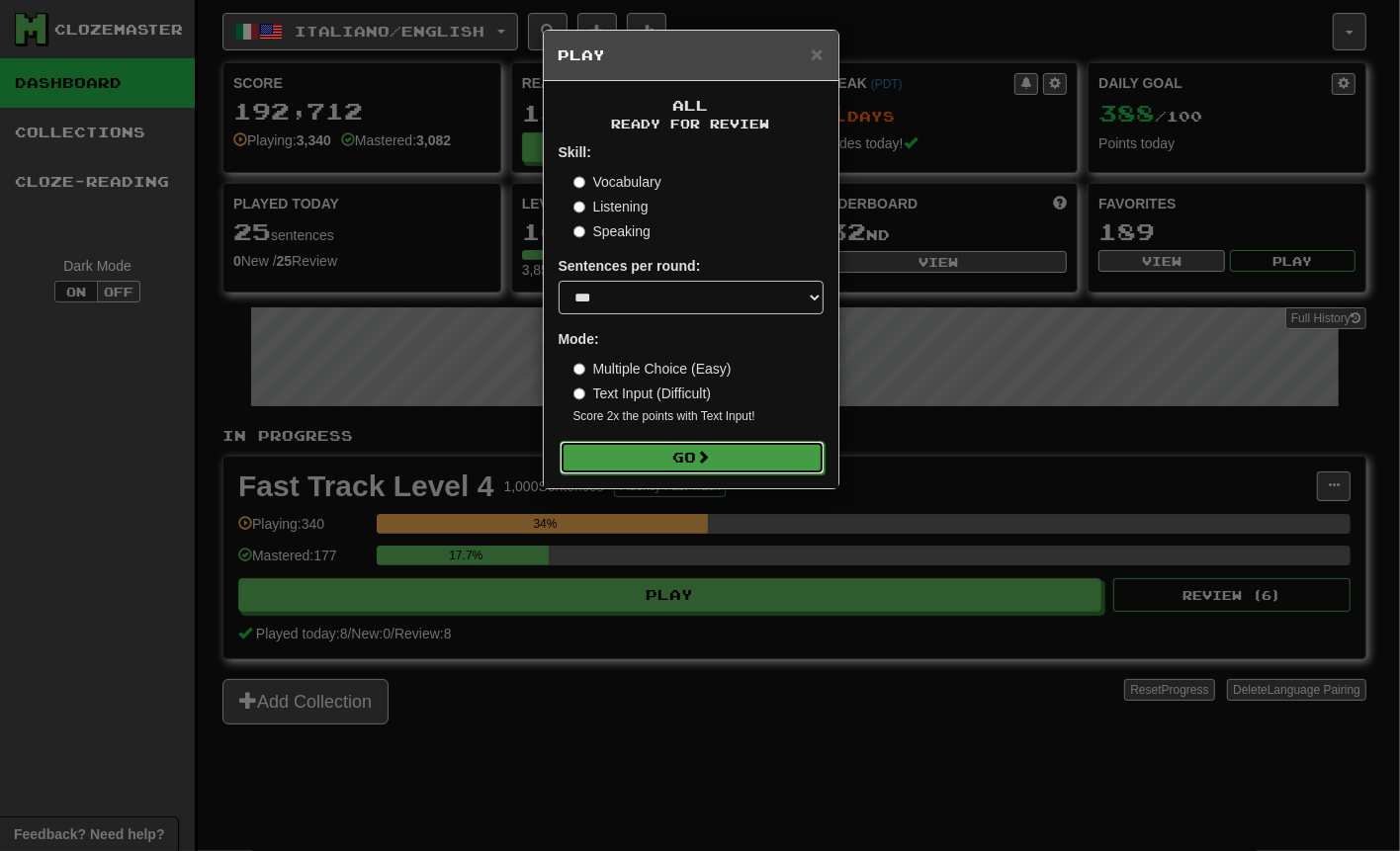 click on "Go" at bounding box center (692, 458) 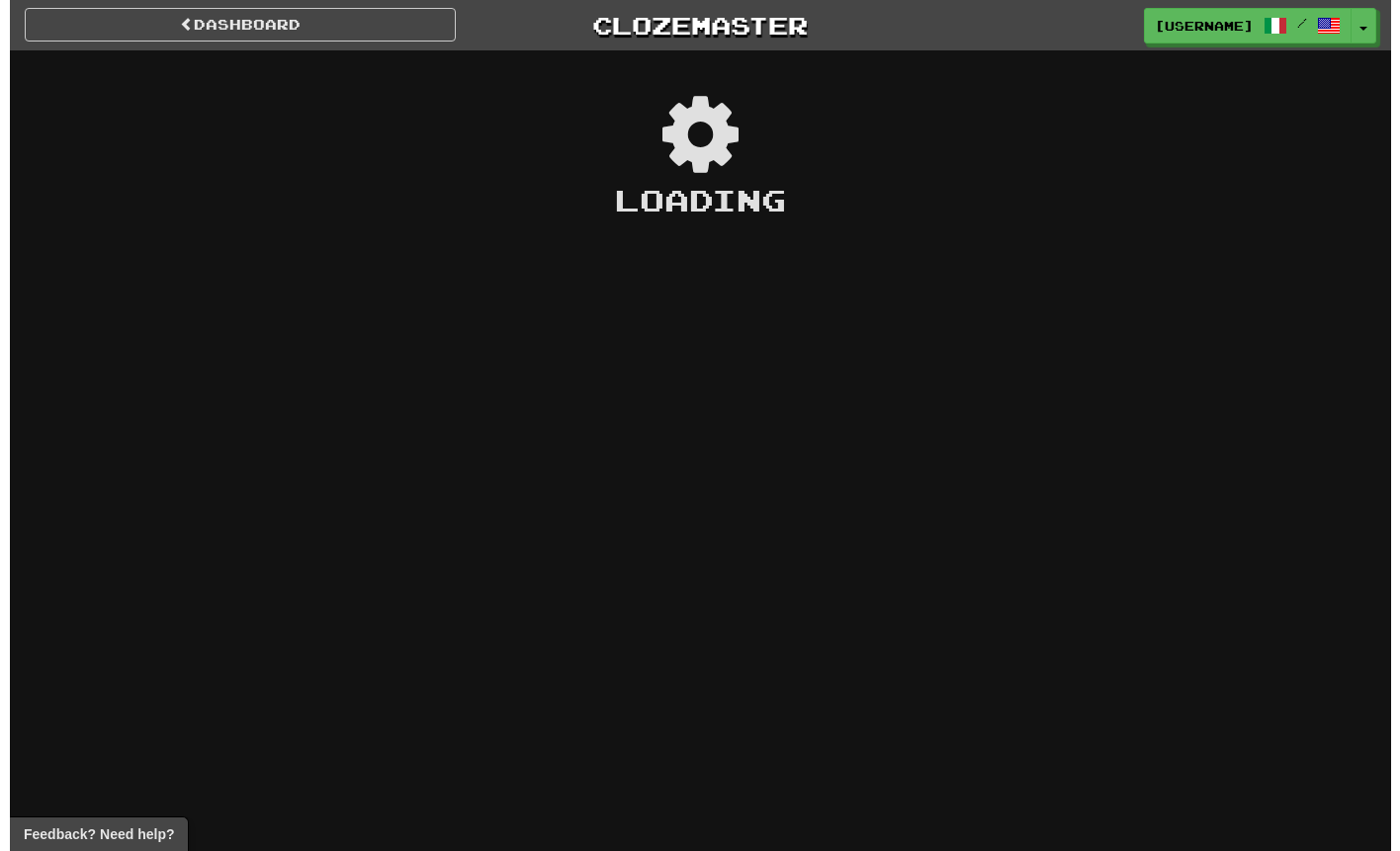 scroll, scrollTop: 0, scrollLeft: 0, axis: both 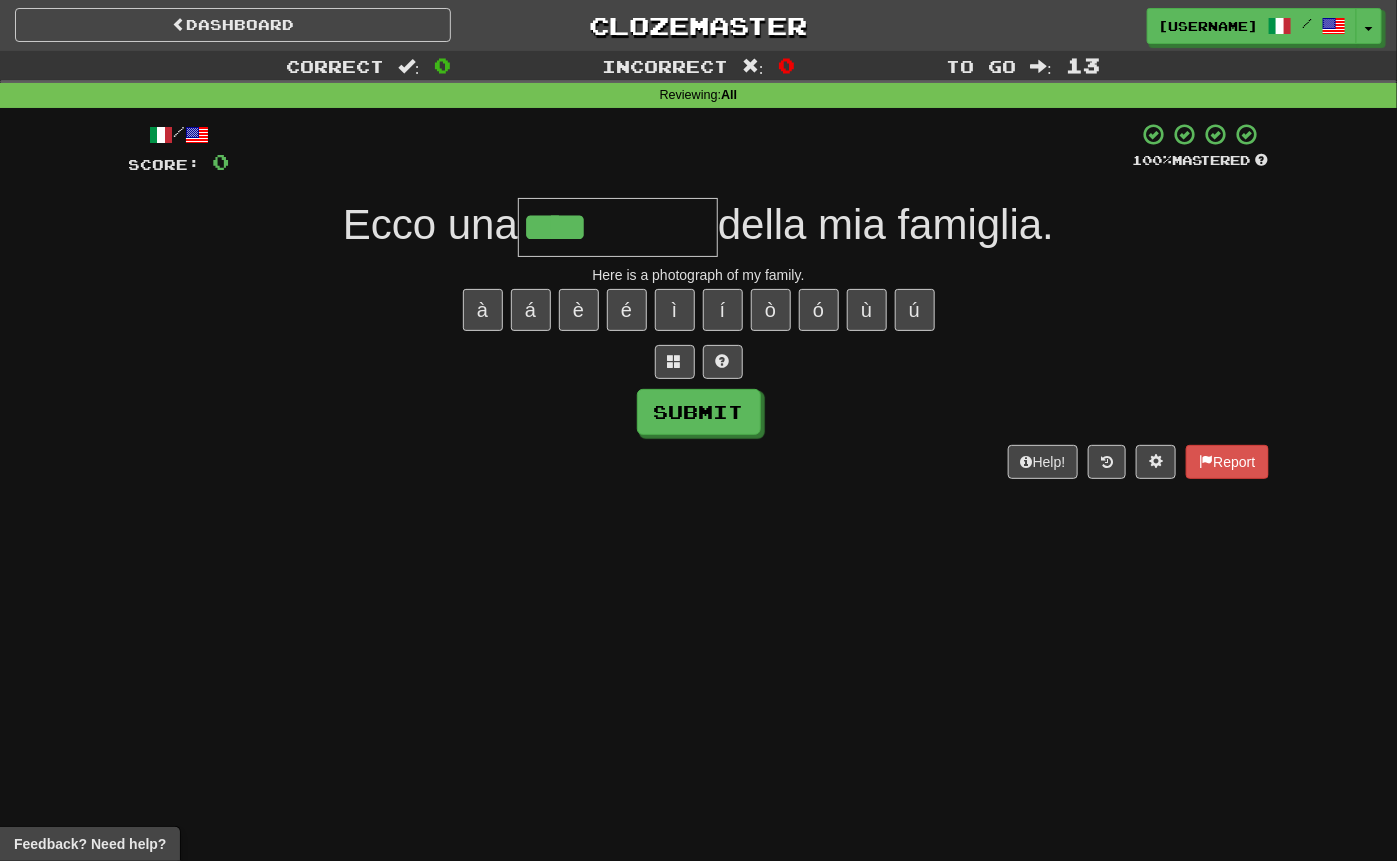 type on "**********" 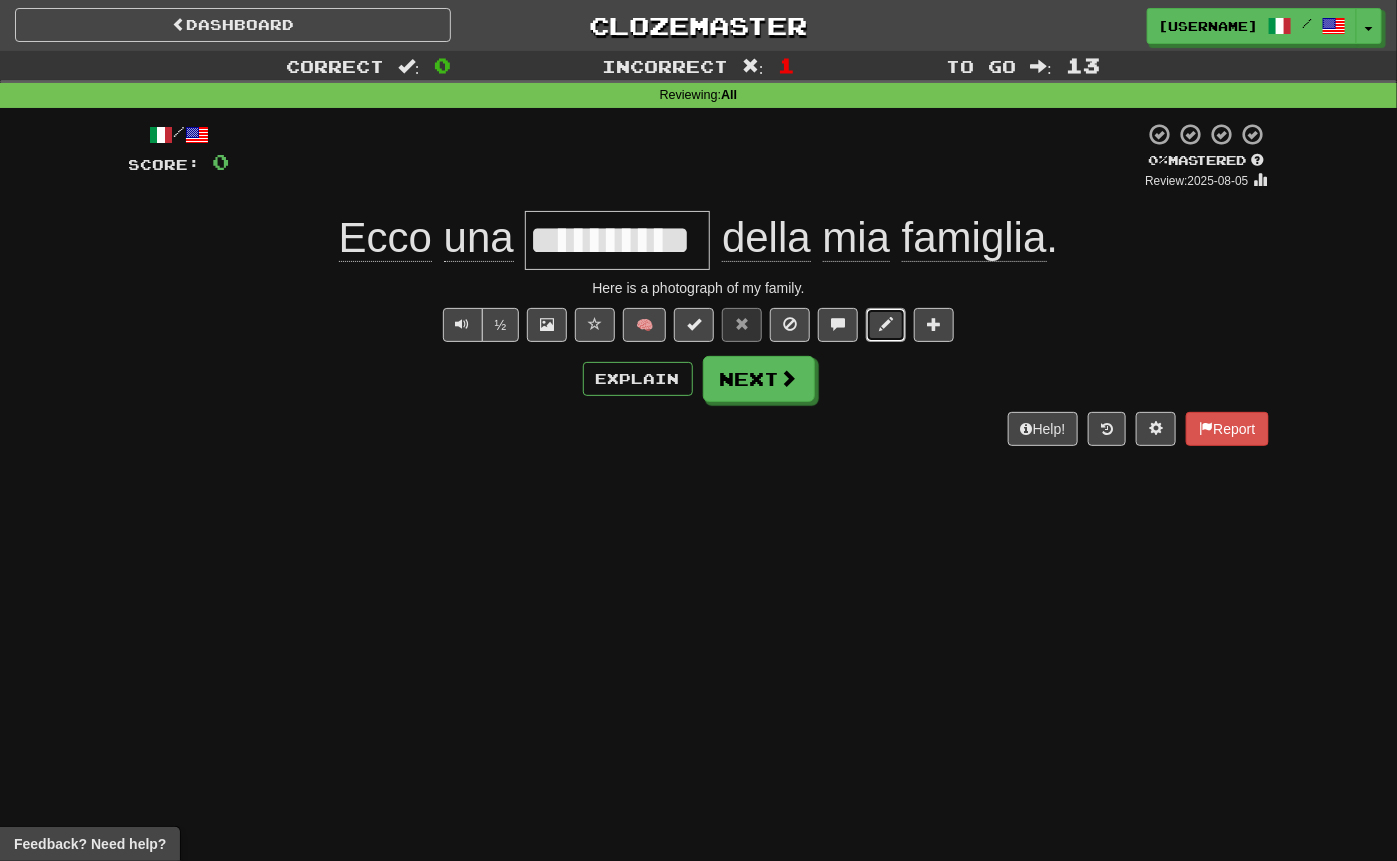 click at bounding box center (886, 324) 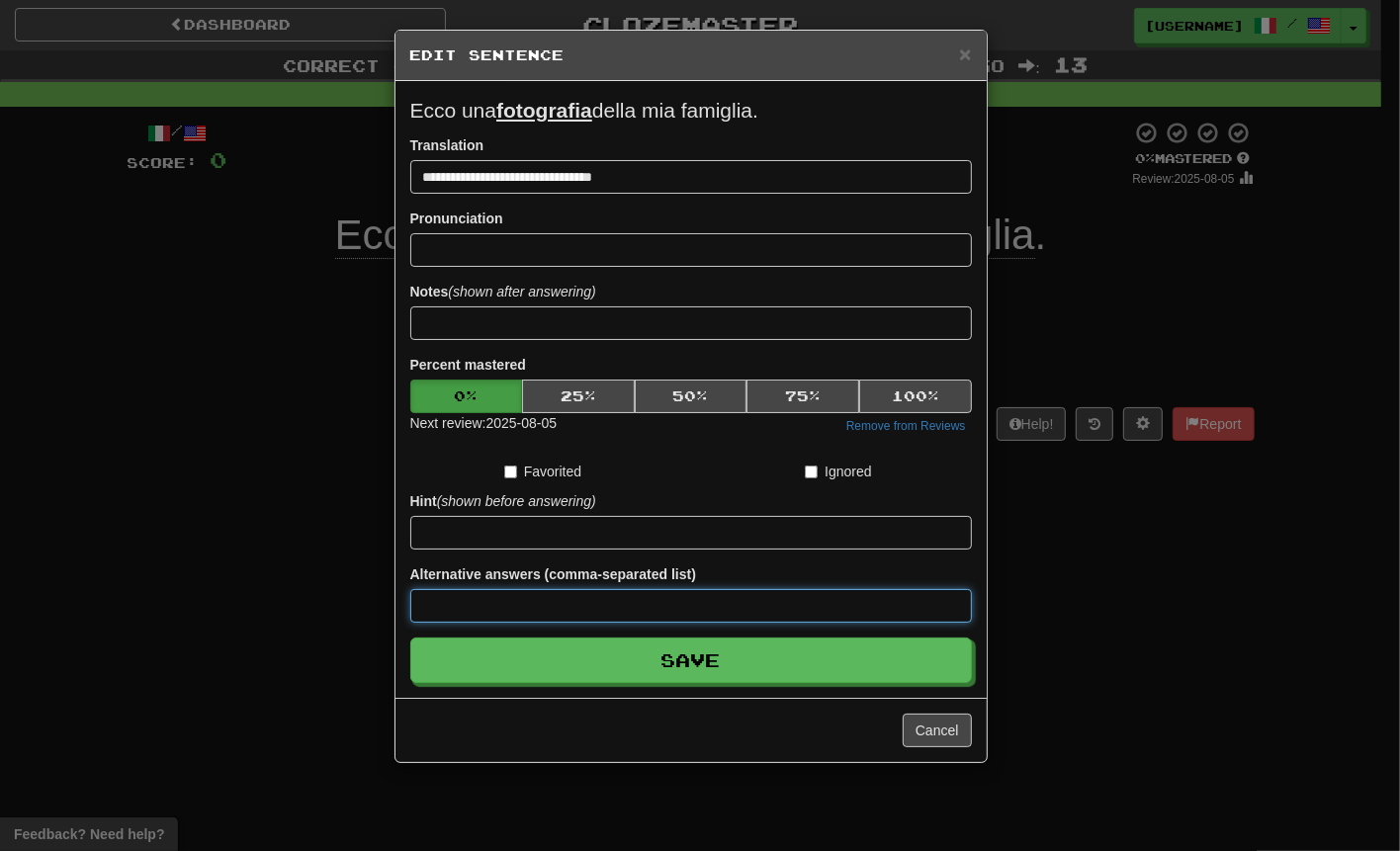 click at bounding box center (691, 606) 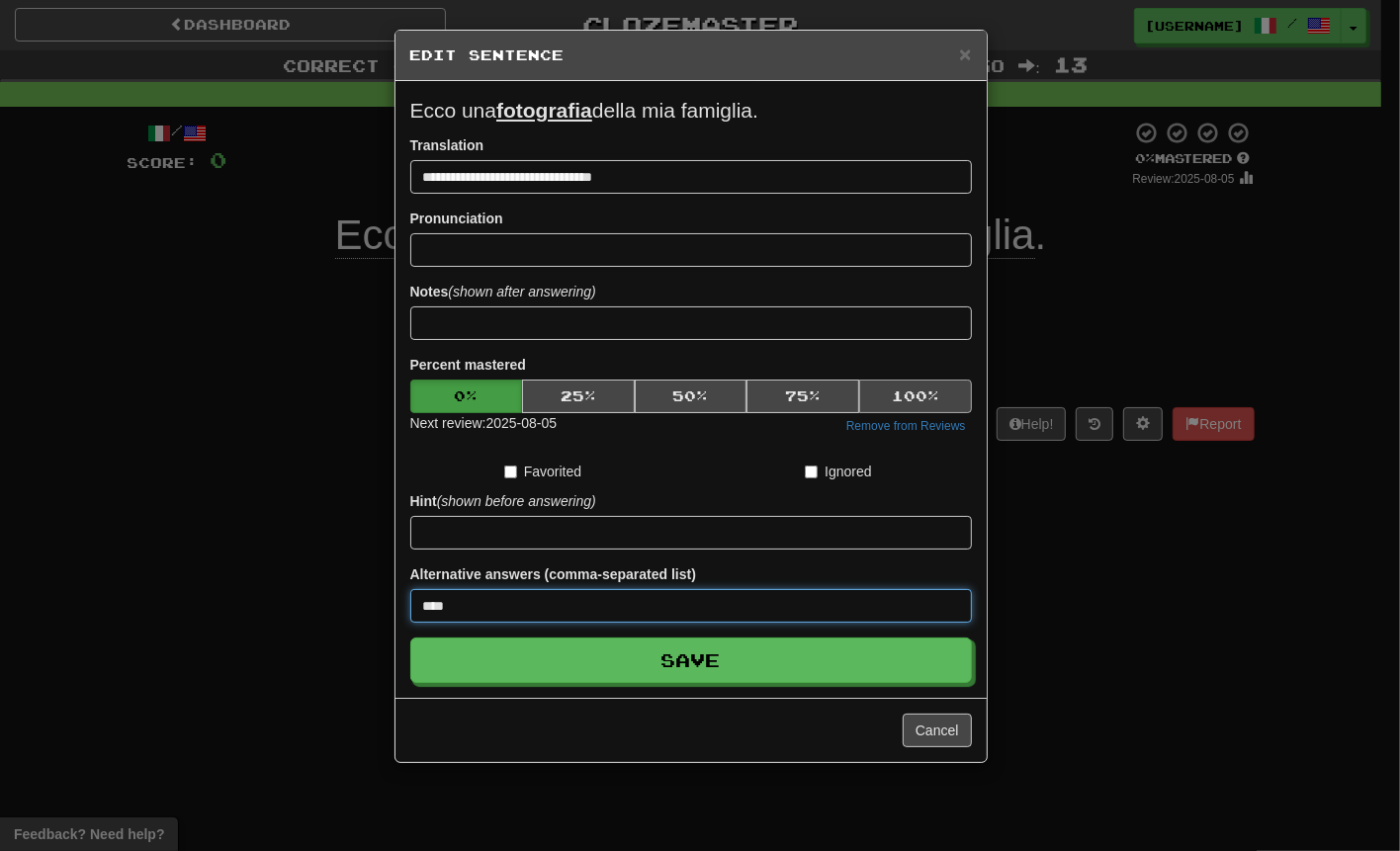 type on "****" 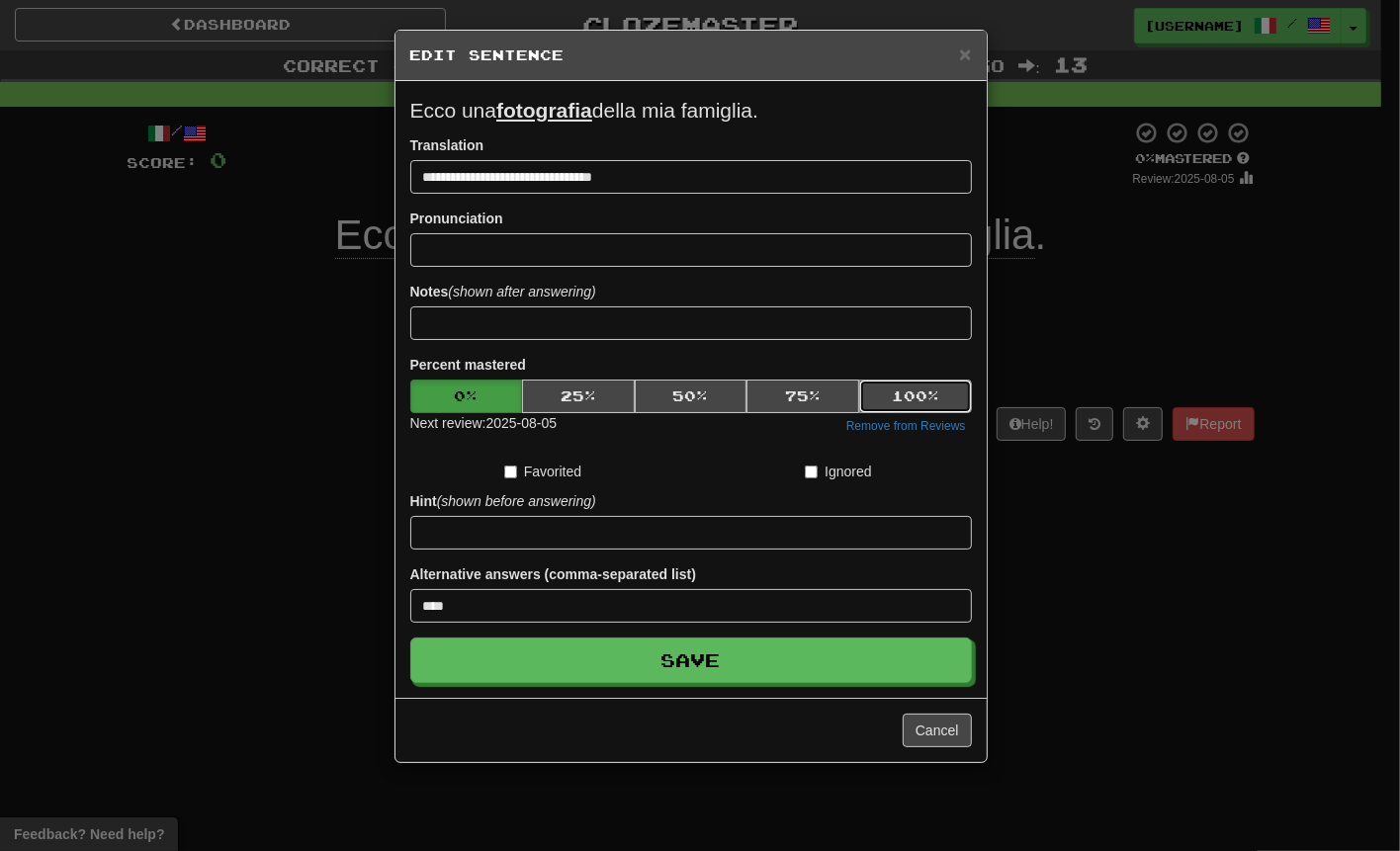 click on "100 %" at bounding box center [916, 396] 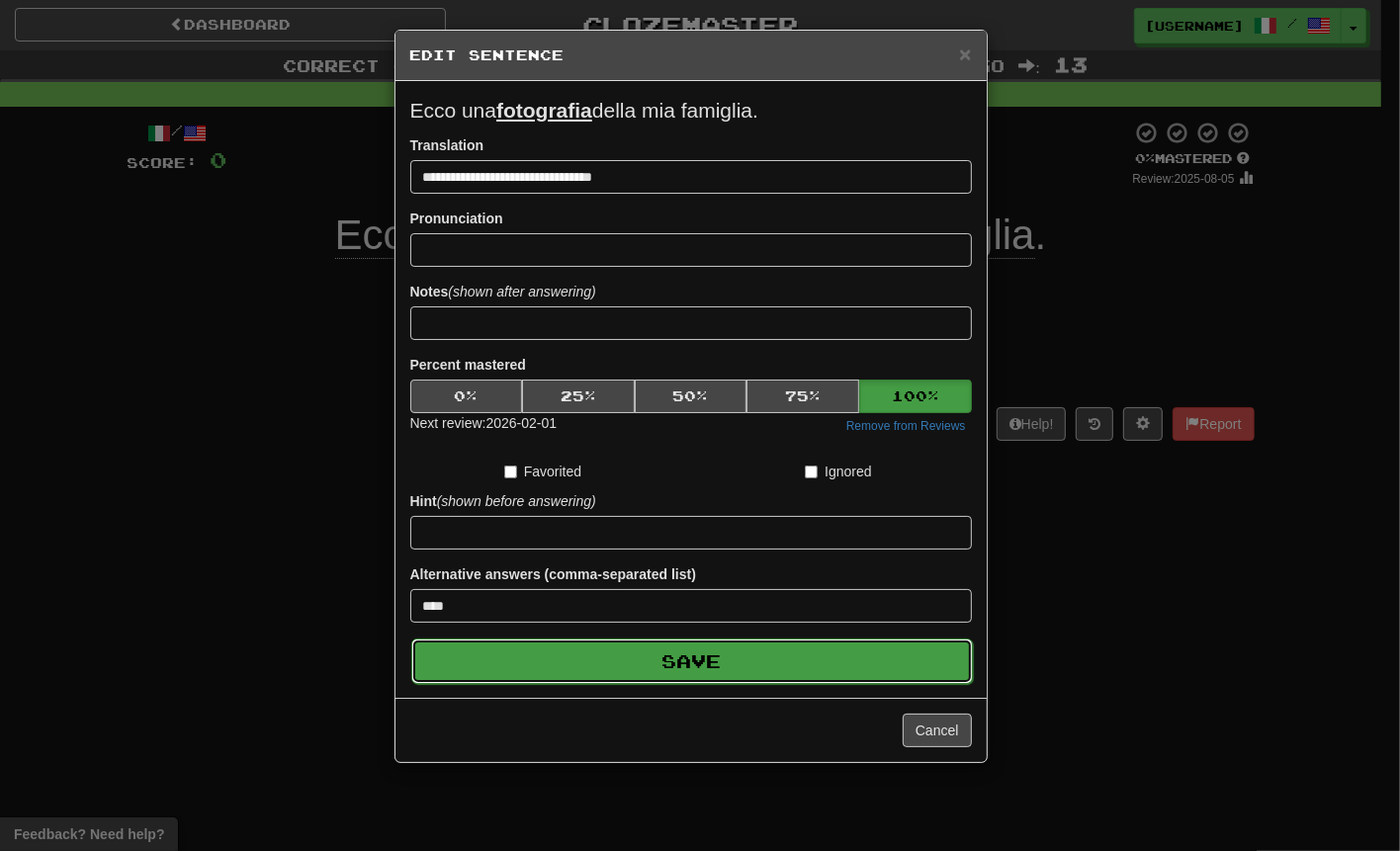 click on "Save" at bounding box center (692, 661) 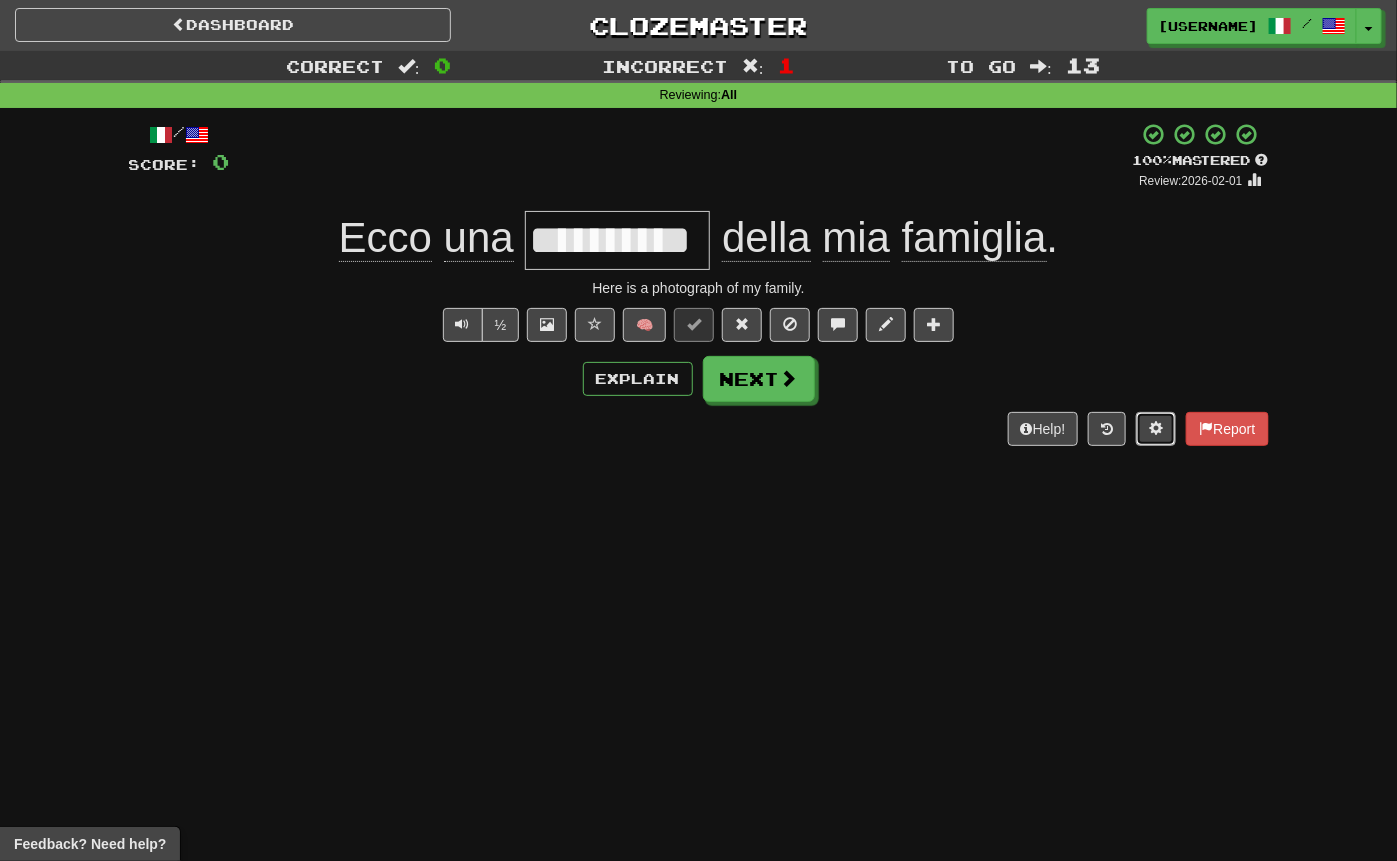 click at bounding box center [1156, 428] 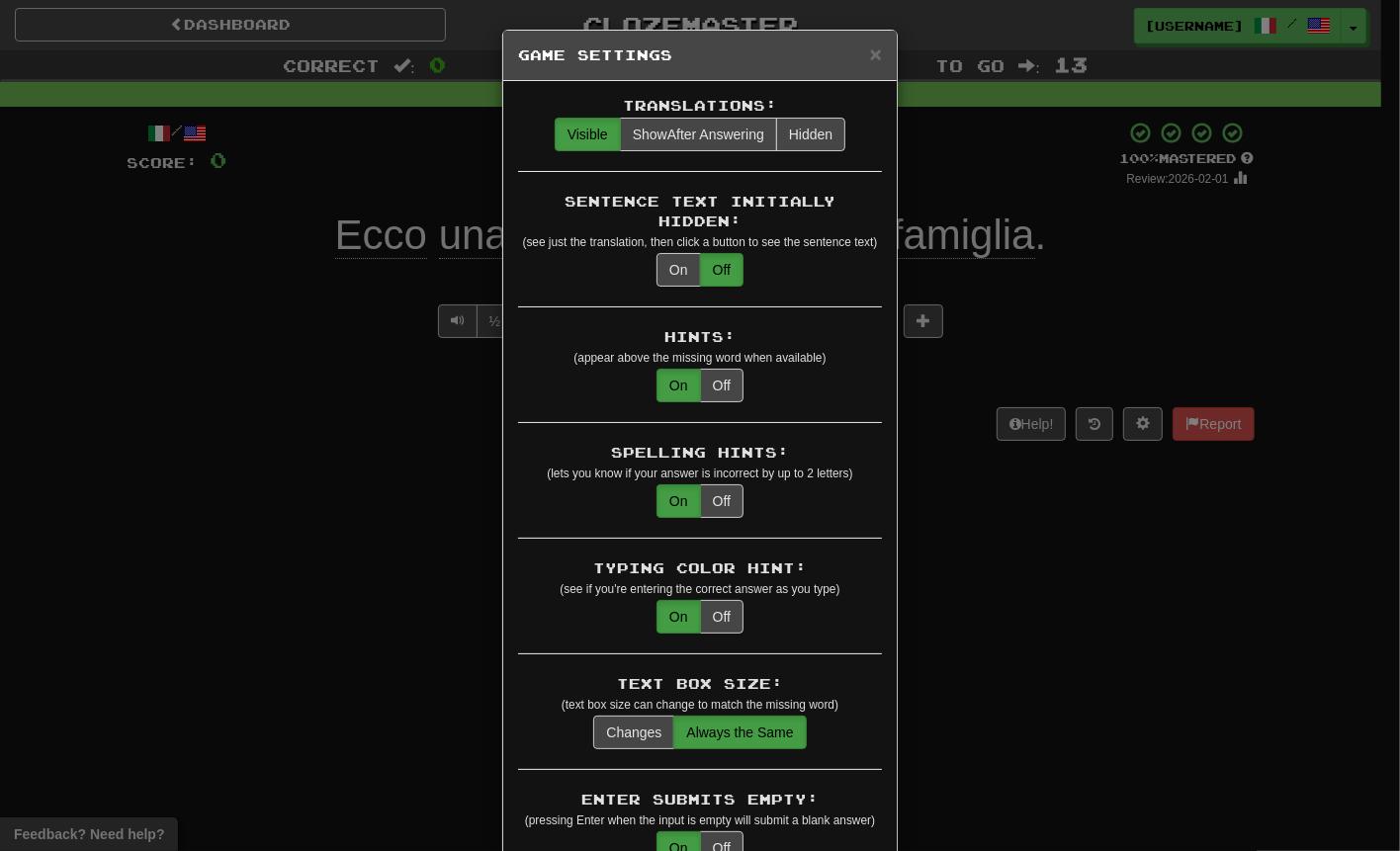 scroll, scrollTop: 124, scrollLeft: 0, axis: vertical 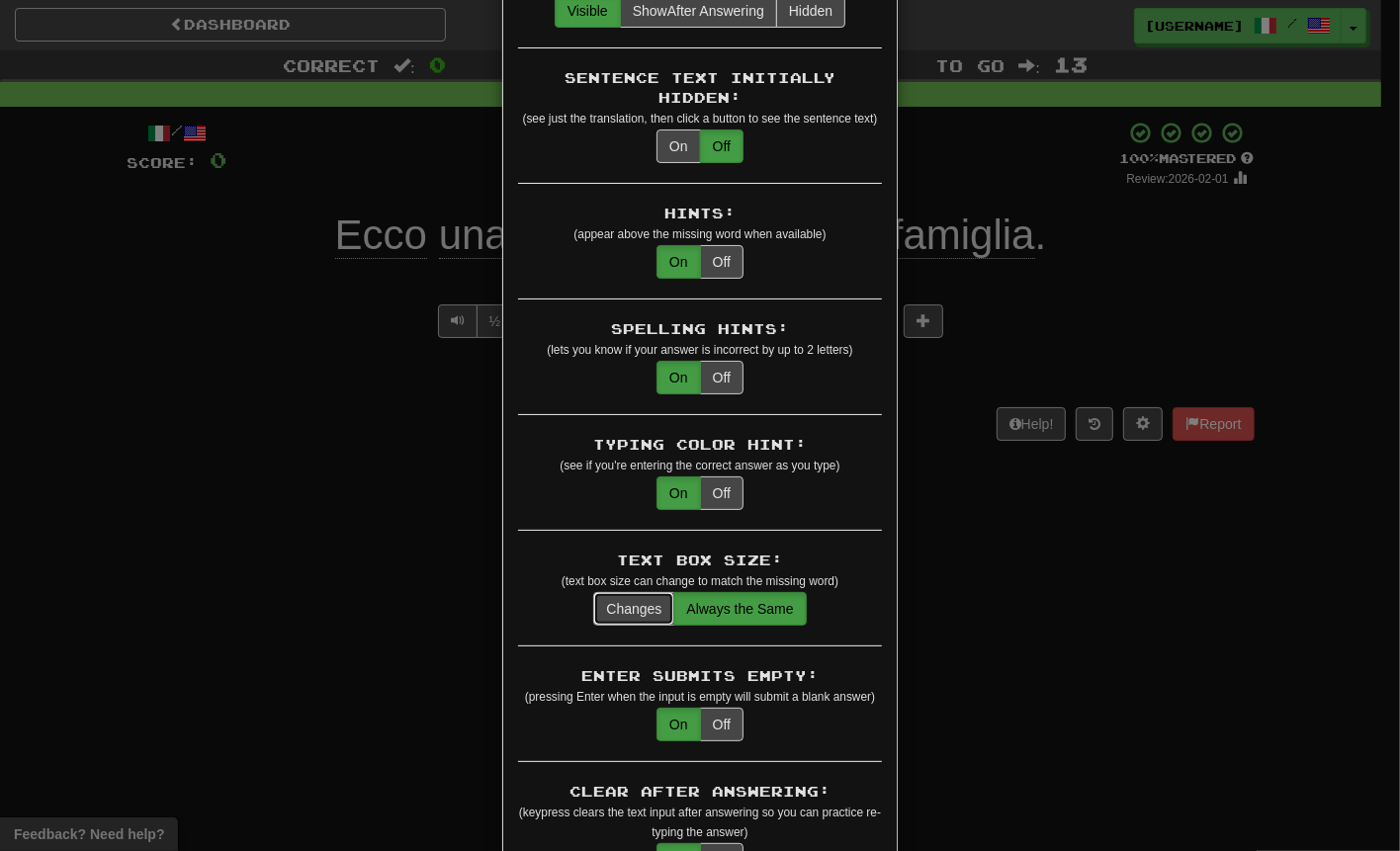click on "Changes" at bounding box center (634, 609) 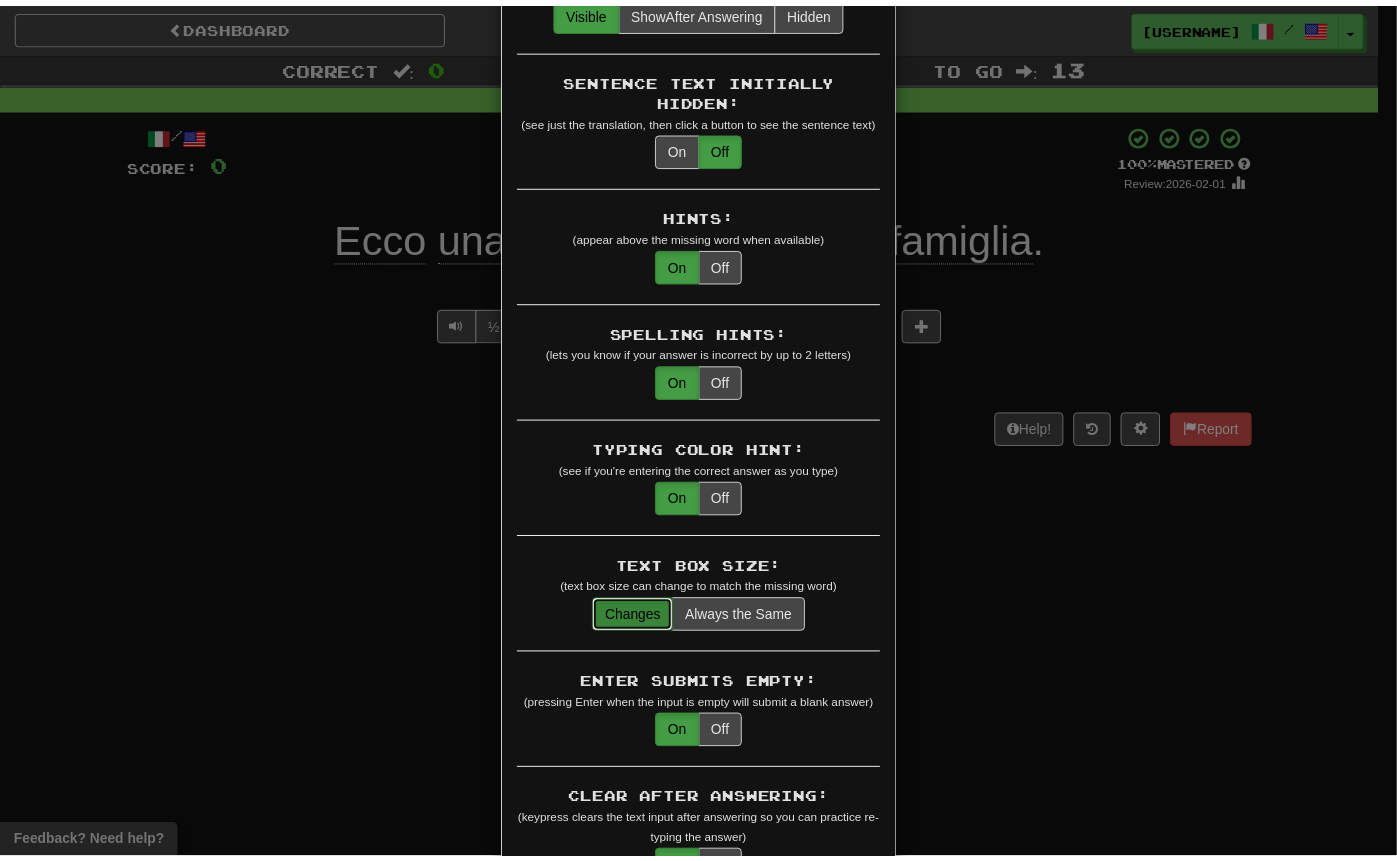 scroll, scrollTop: 0, scrollLeft: 0, axis: both 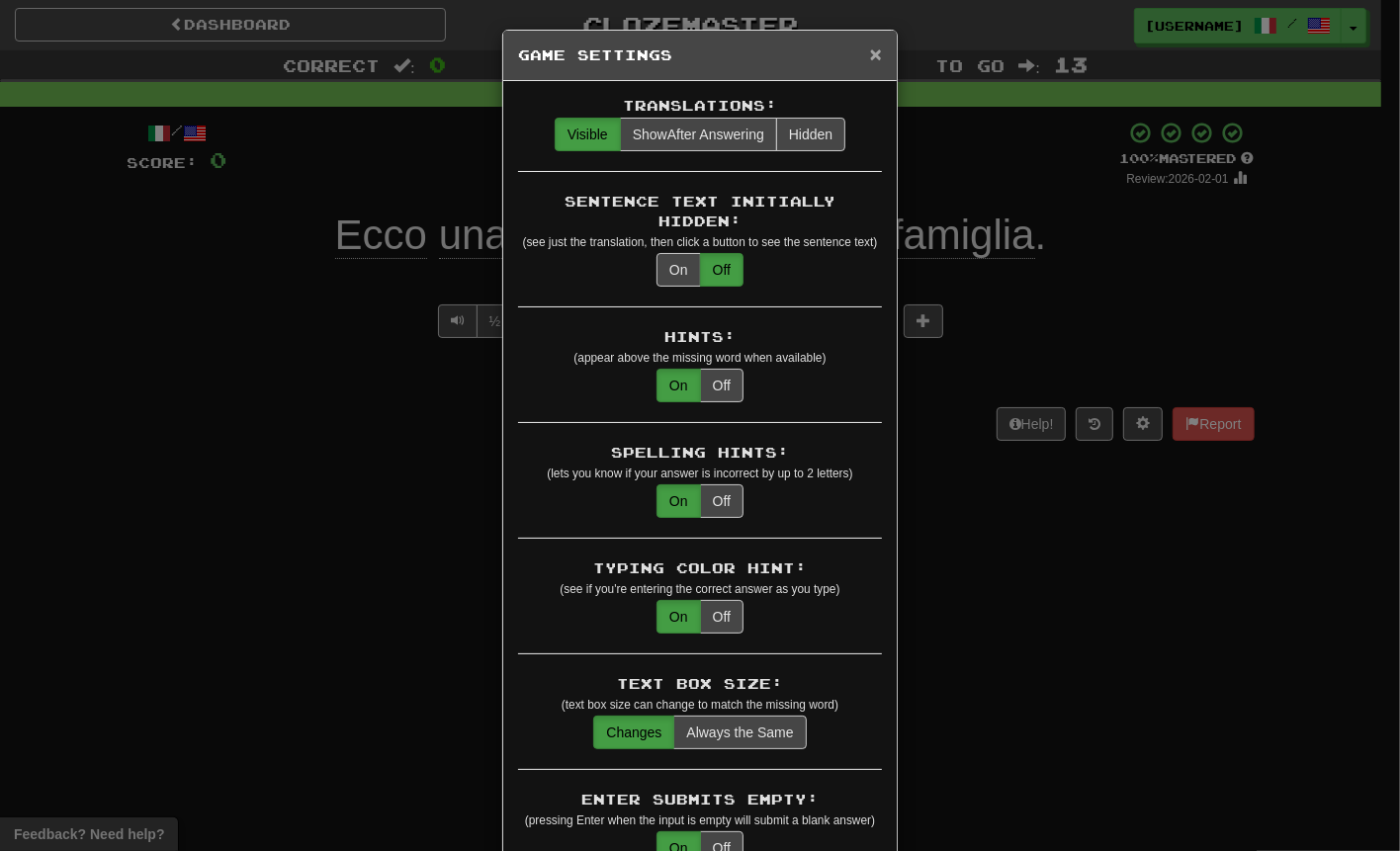 click on "×" at bounding box center [876, 53] 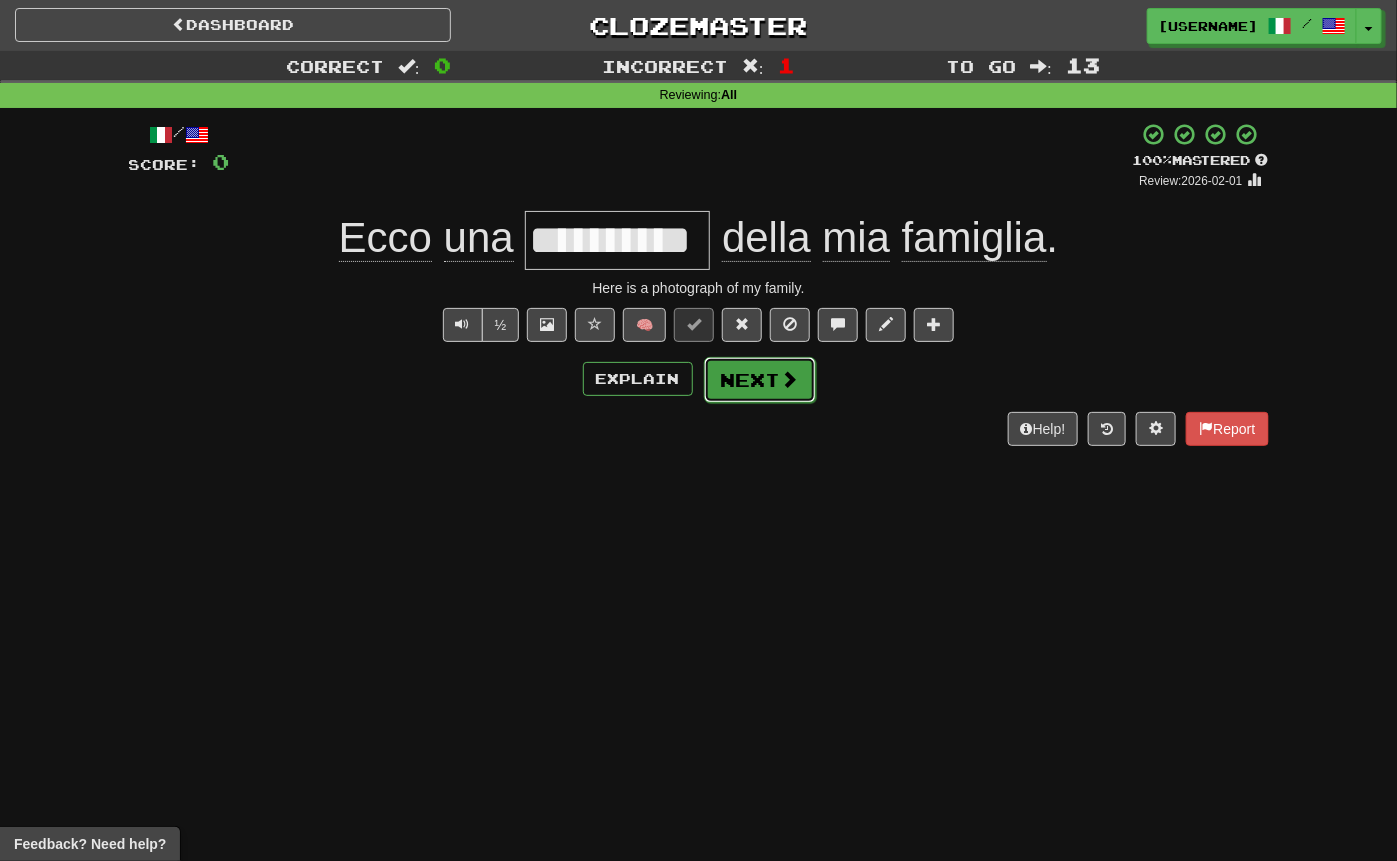 click on "Next" at bounding box center (760, 380) 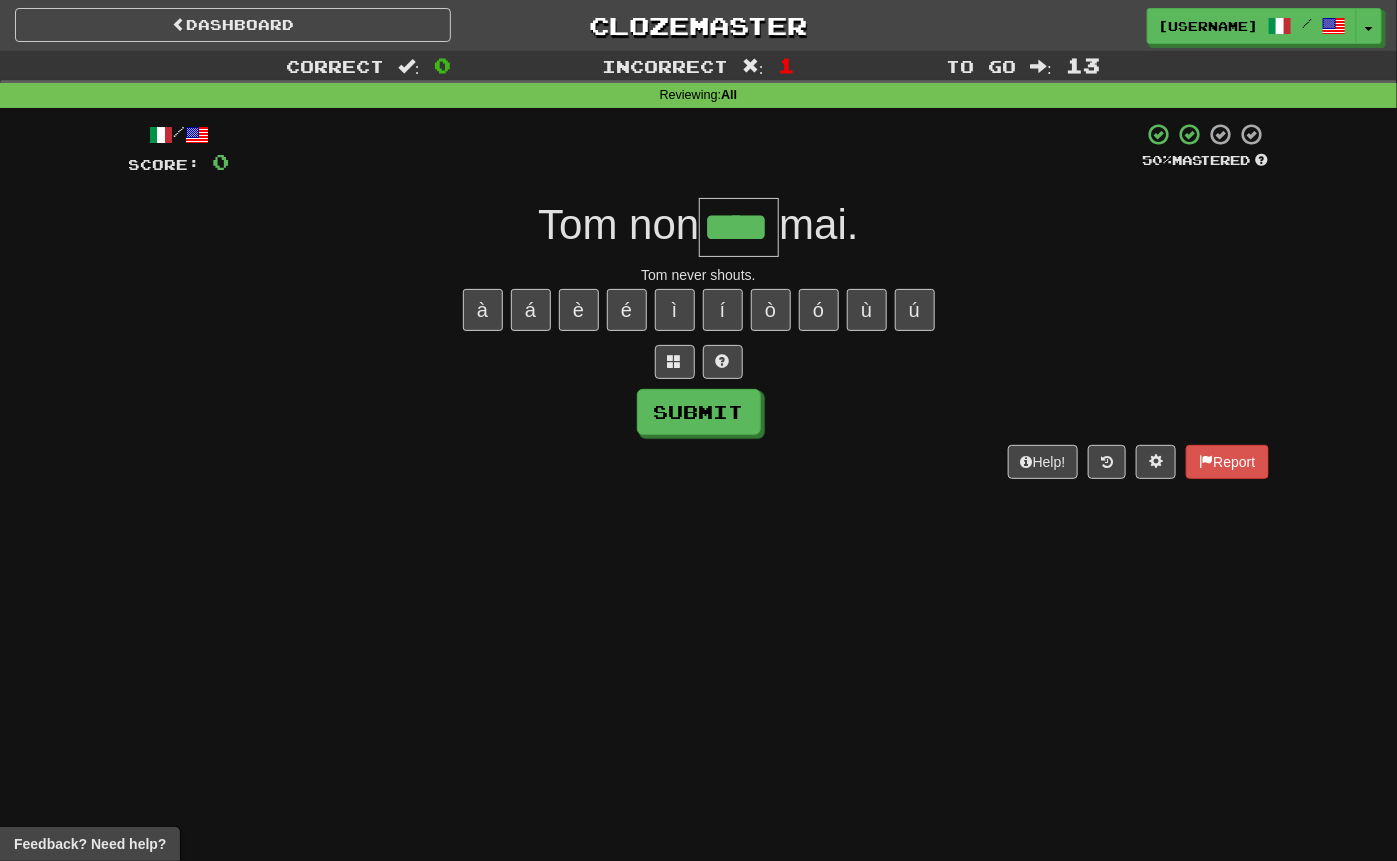 type on "****" 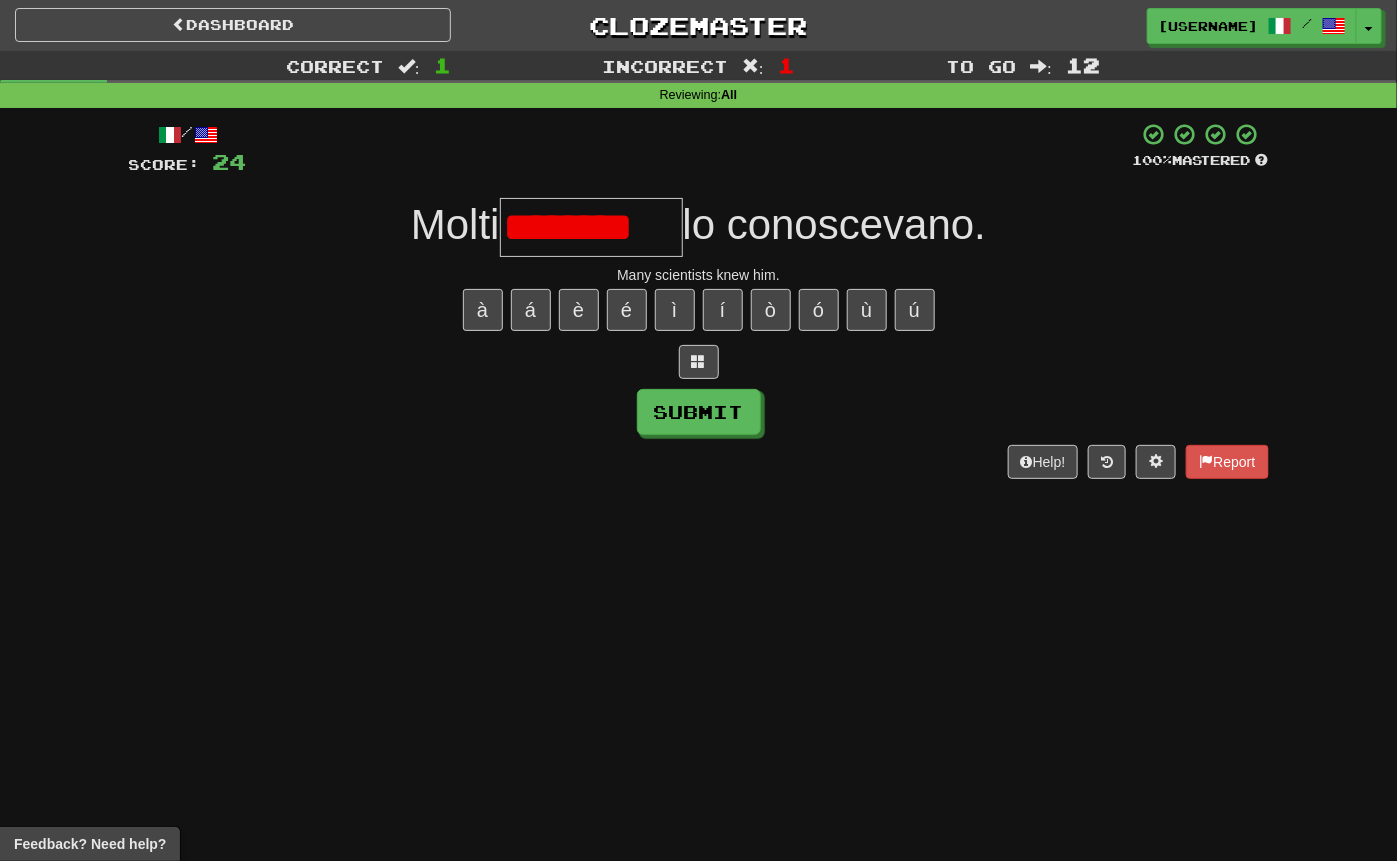 type on "**********" 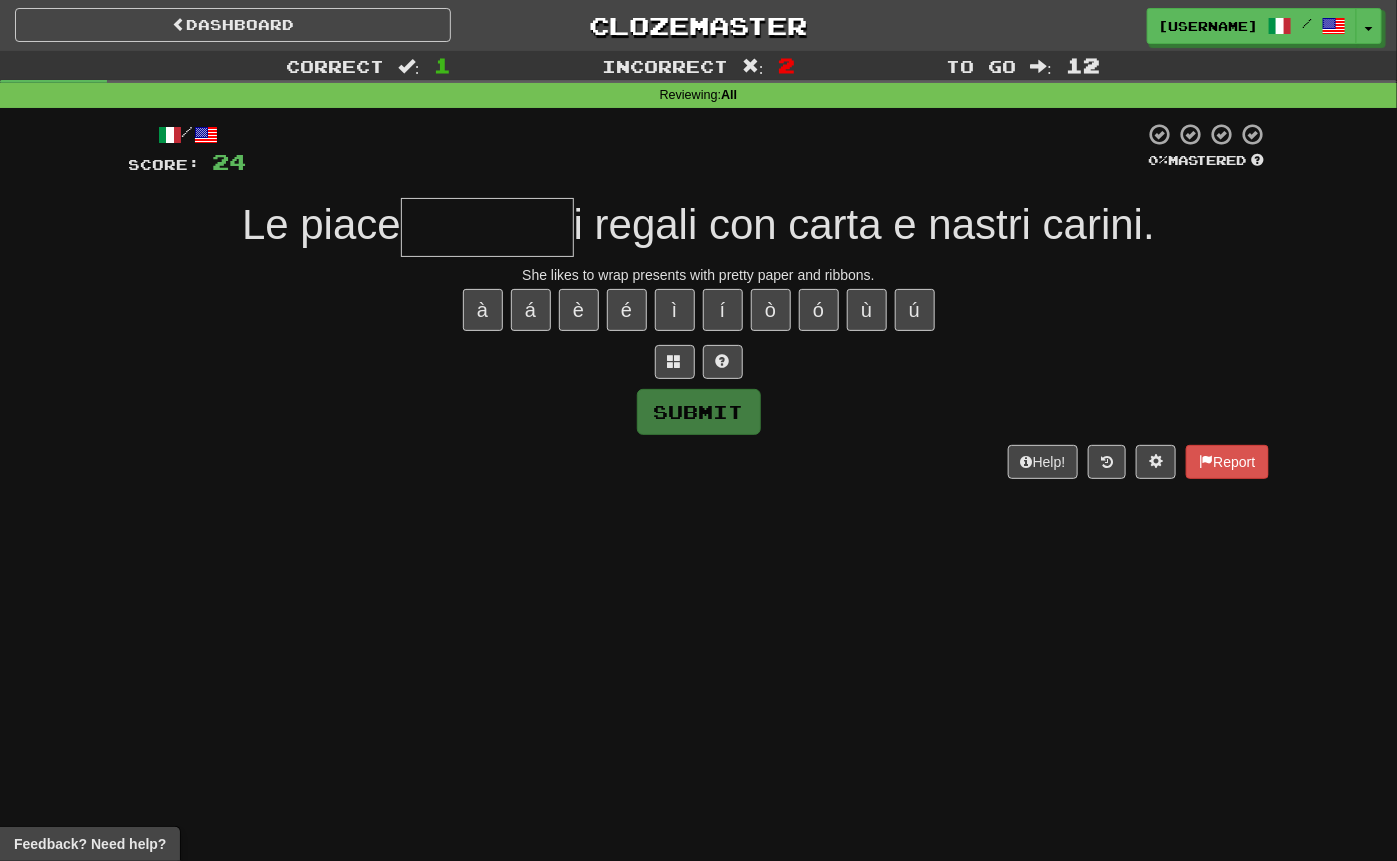type on "*********" 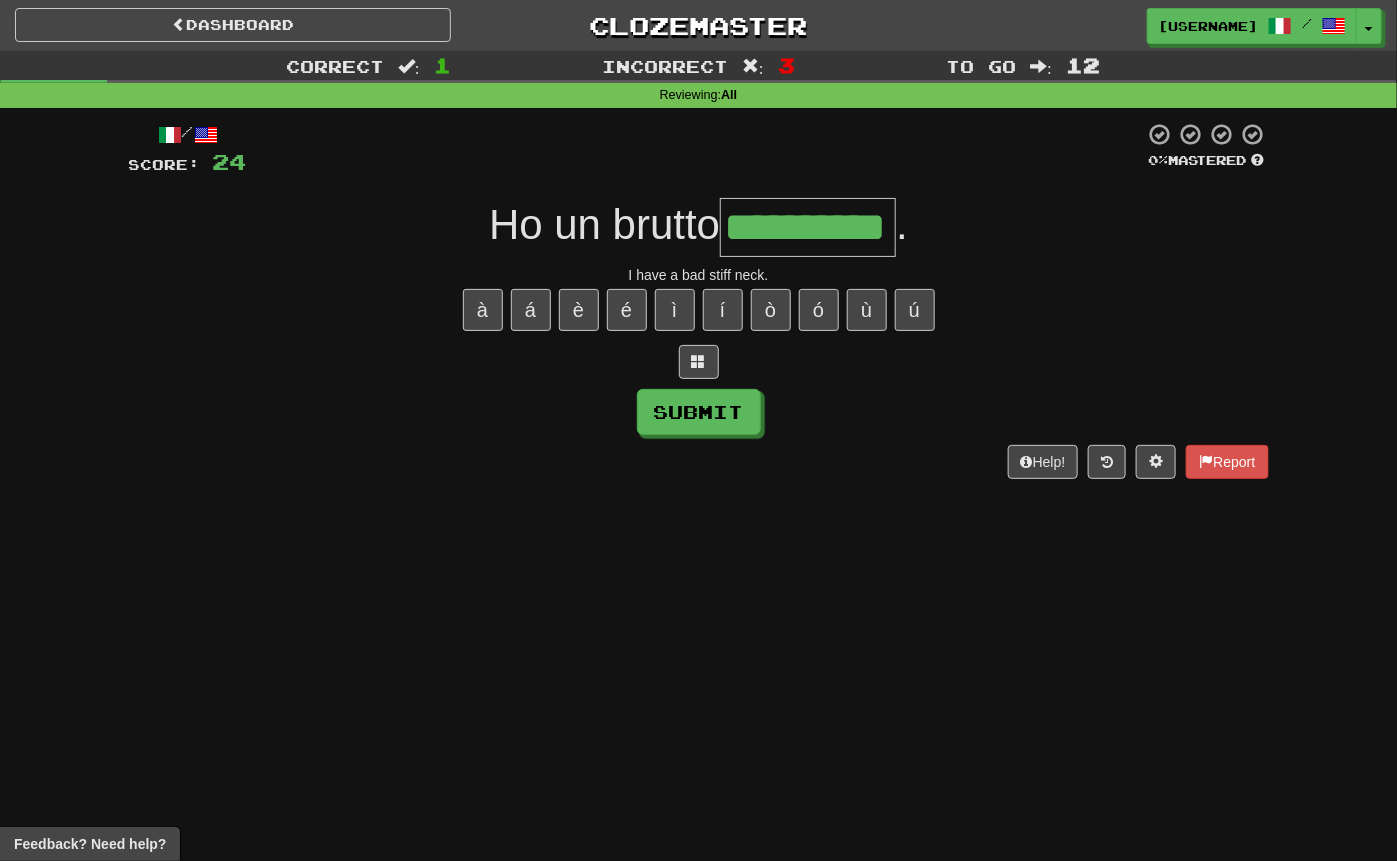 type on "**********" 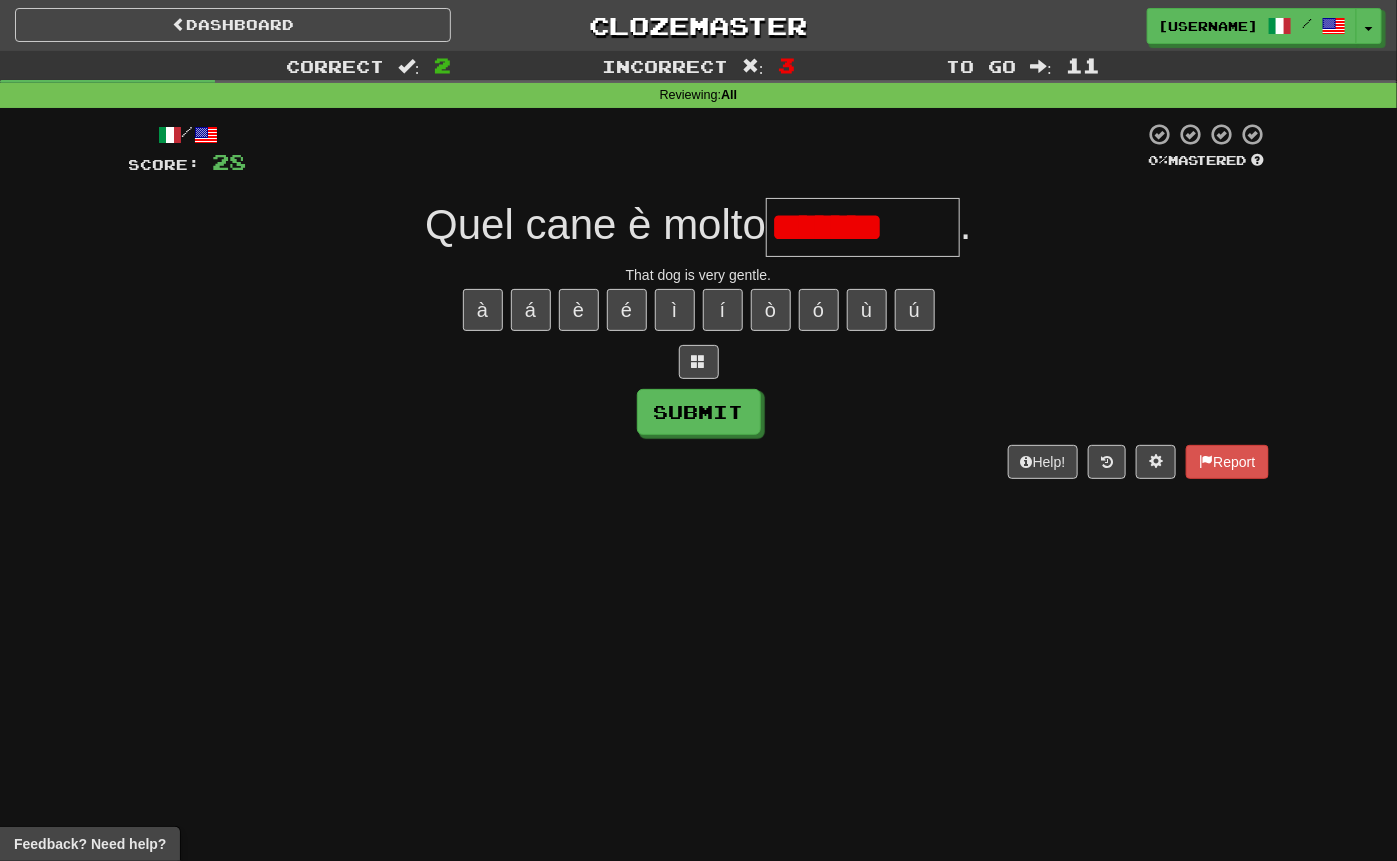 type on "********" 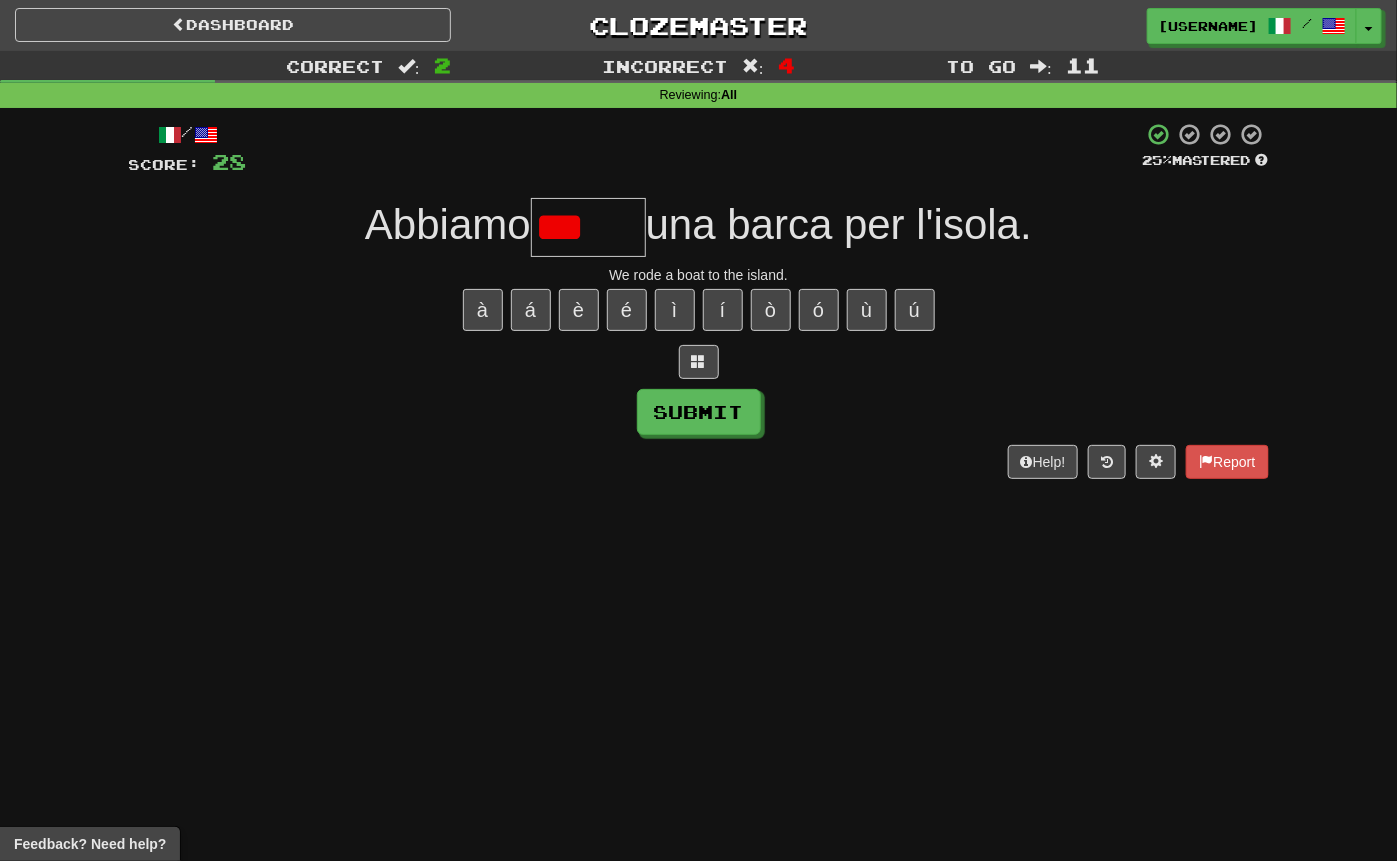 type on "*****" 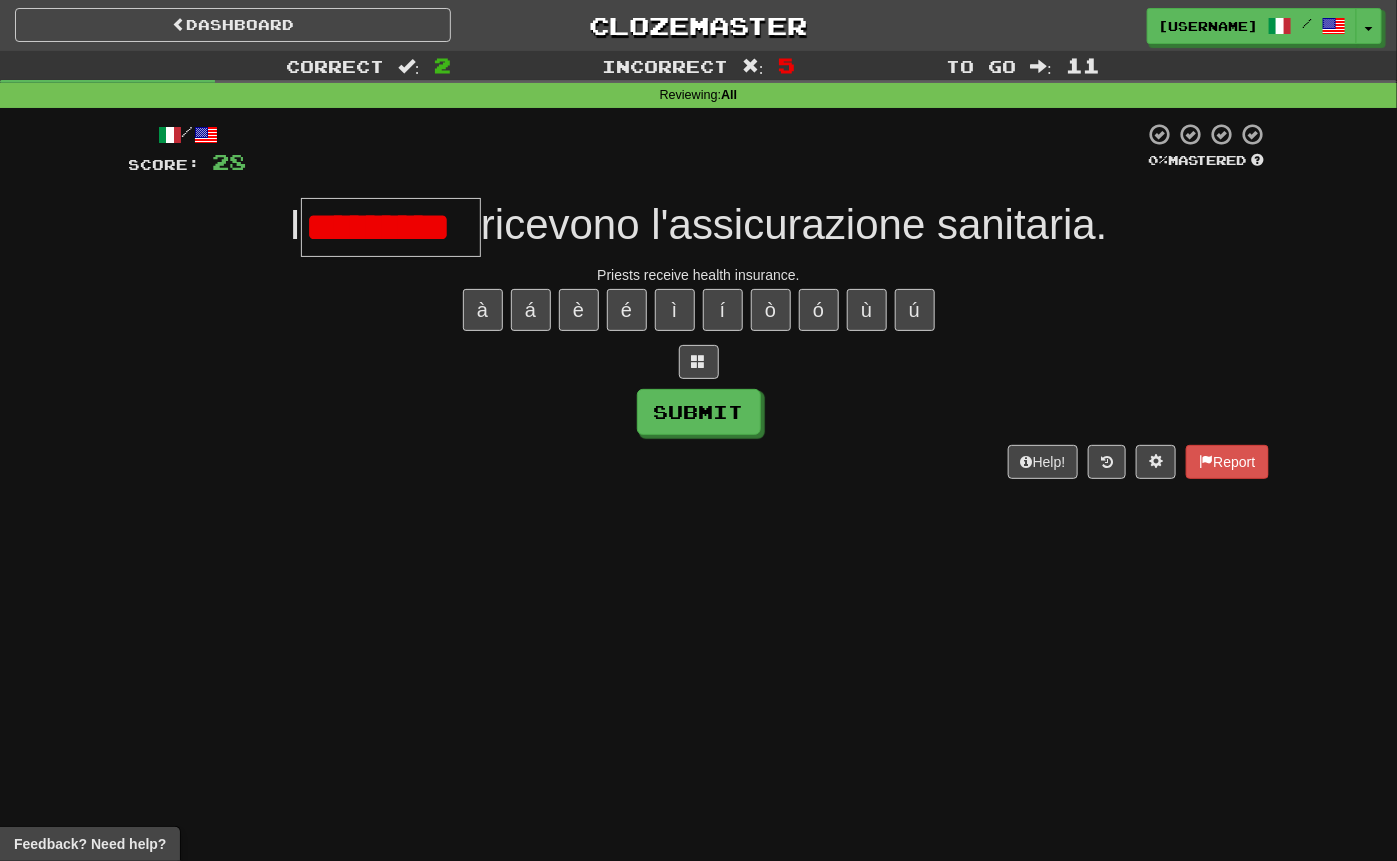 scroll, scrollTop: 0, scrollLeft: 7, axis: horizontal 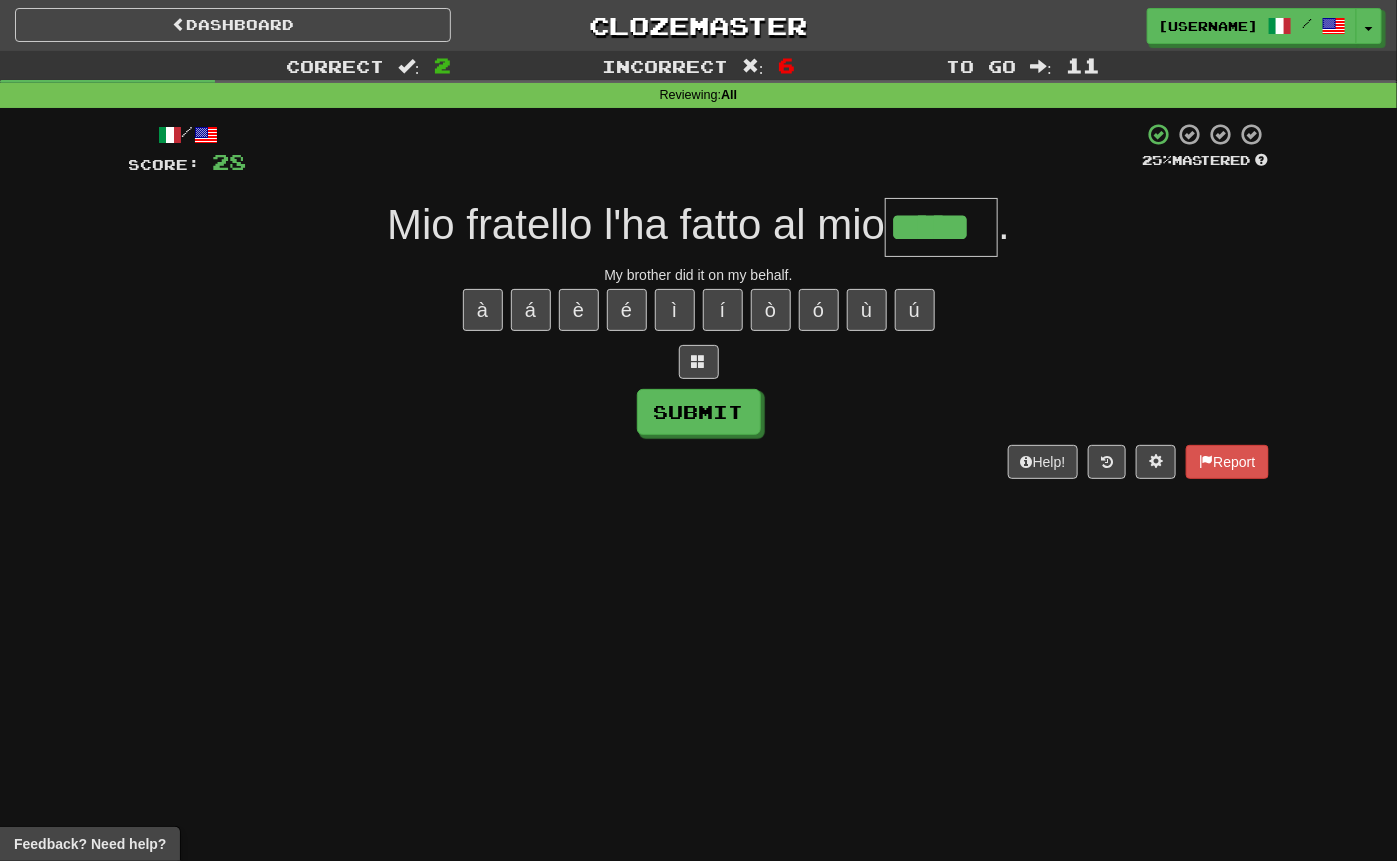 type on "*****" 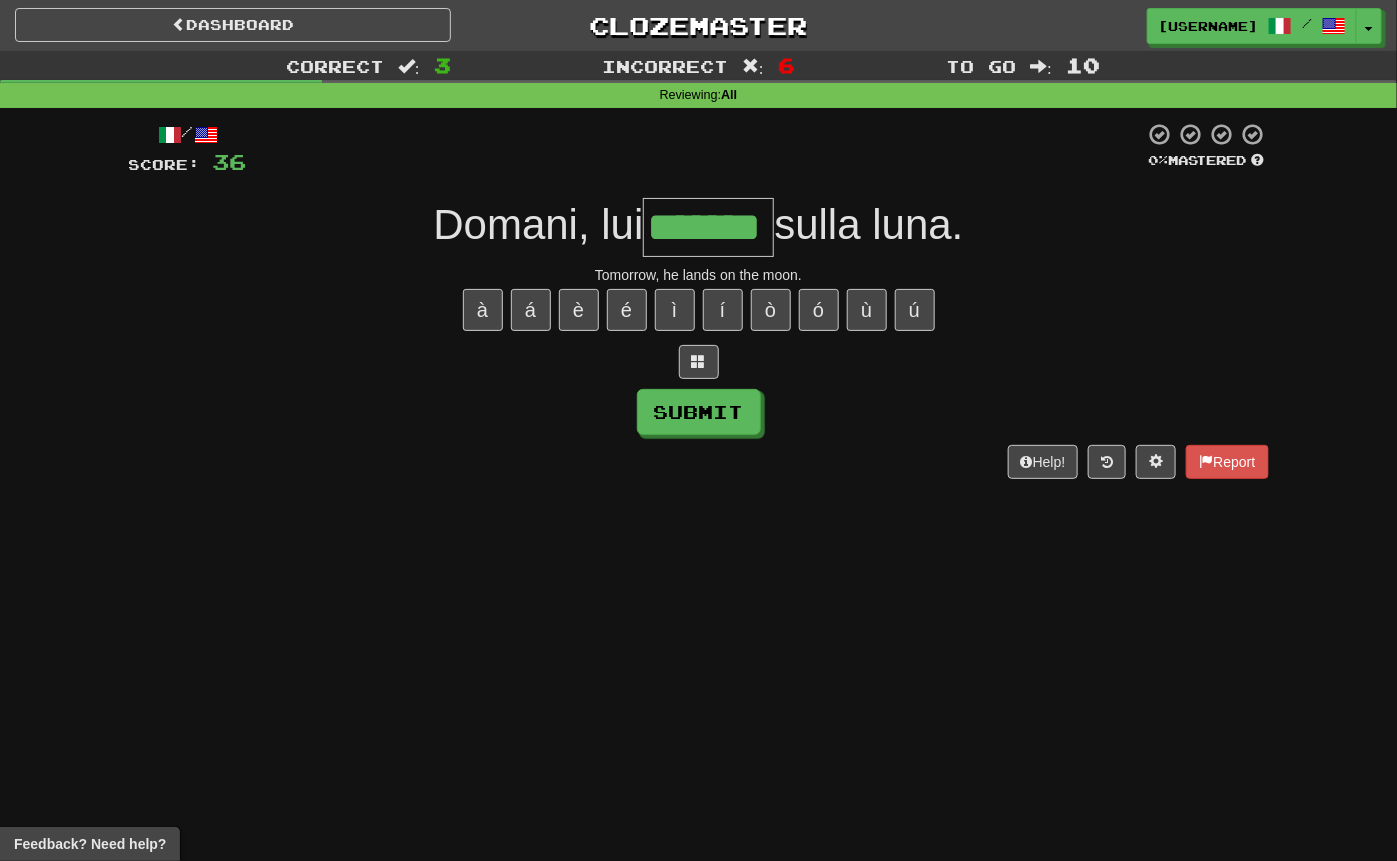 type on "*******" 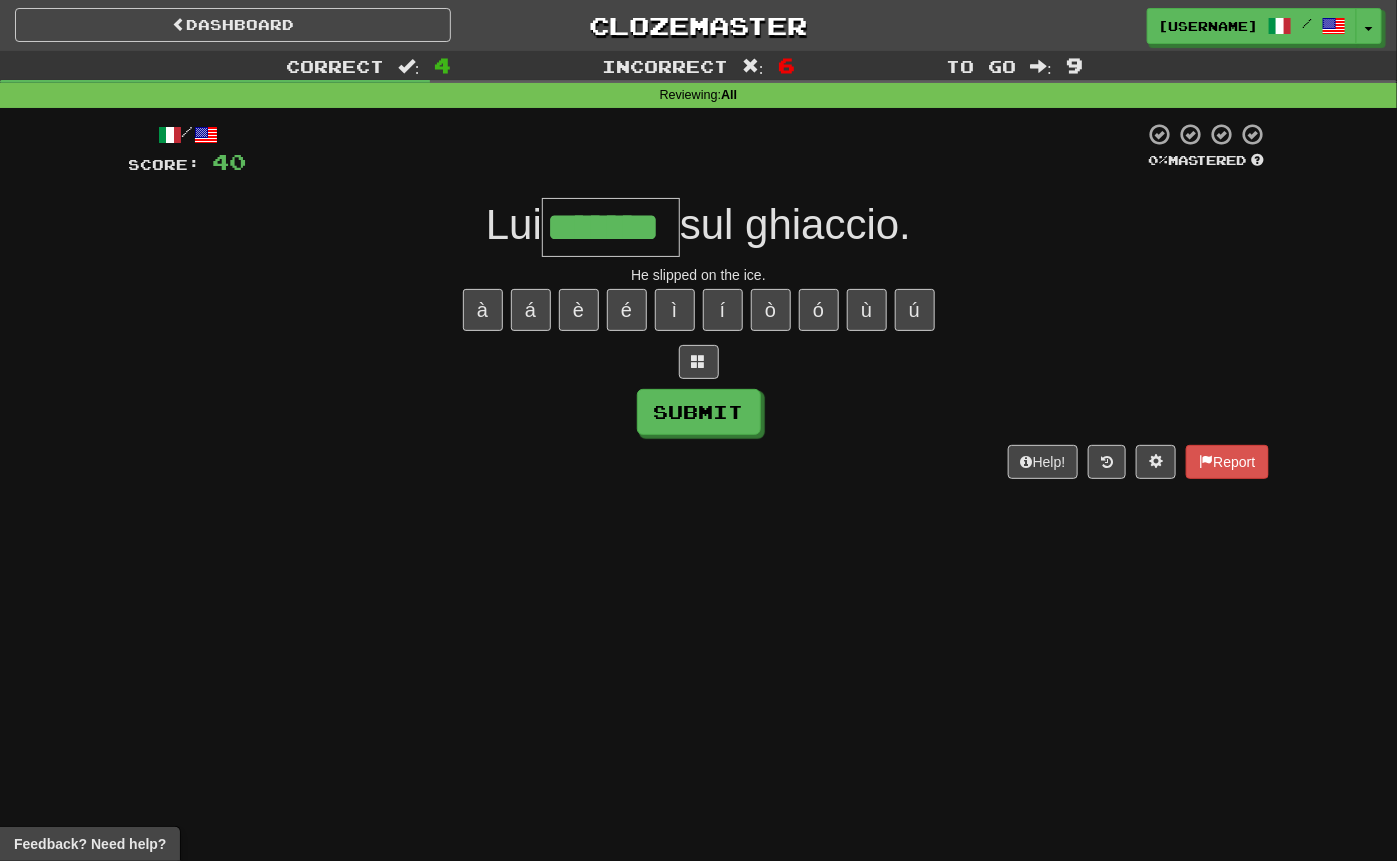 type on "*******" 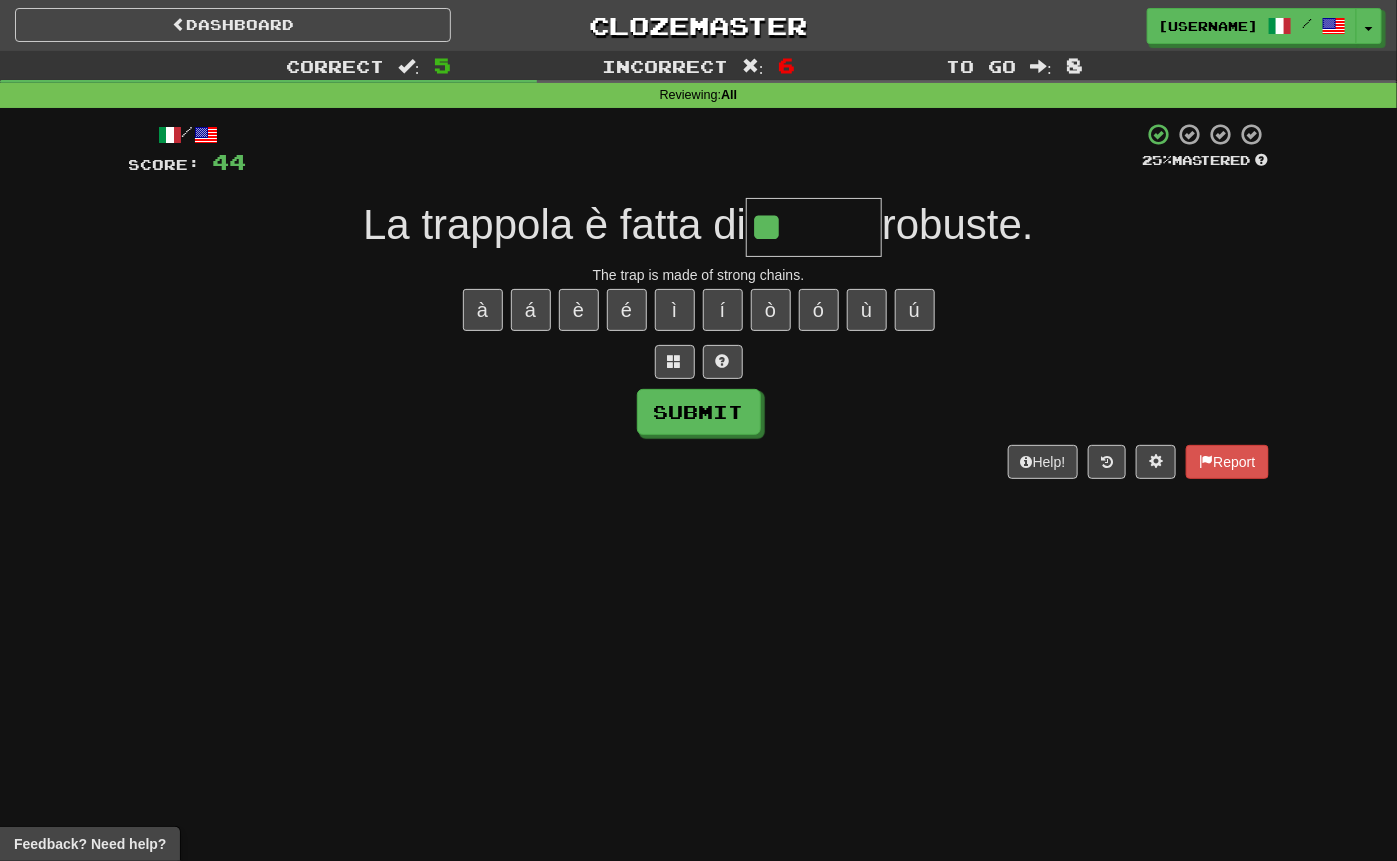 type on "******" 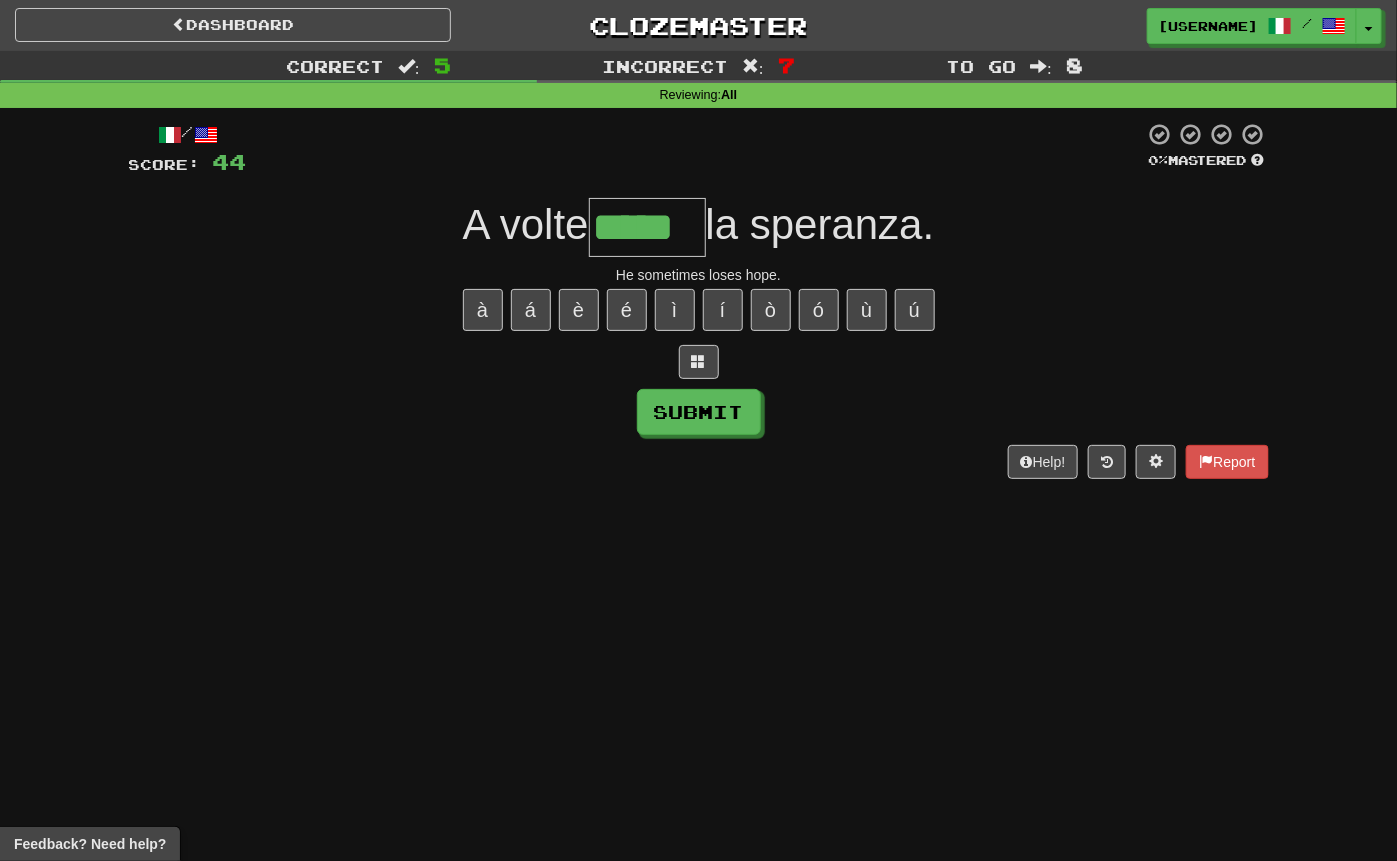 type on "*****" 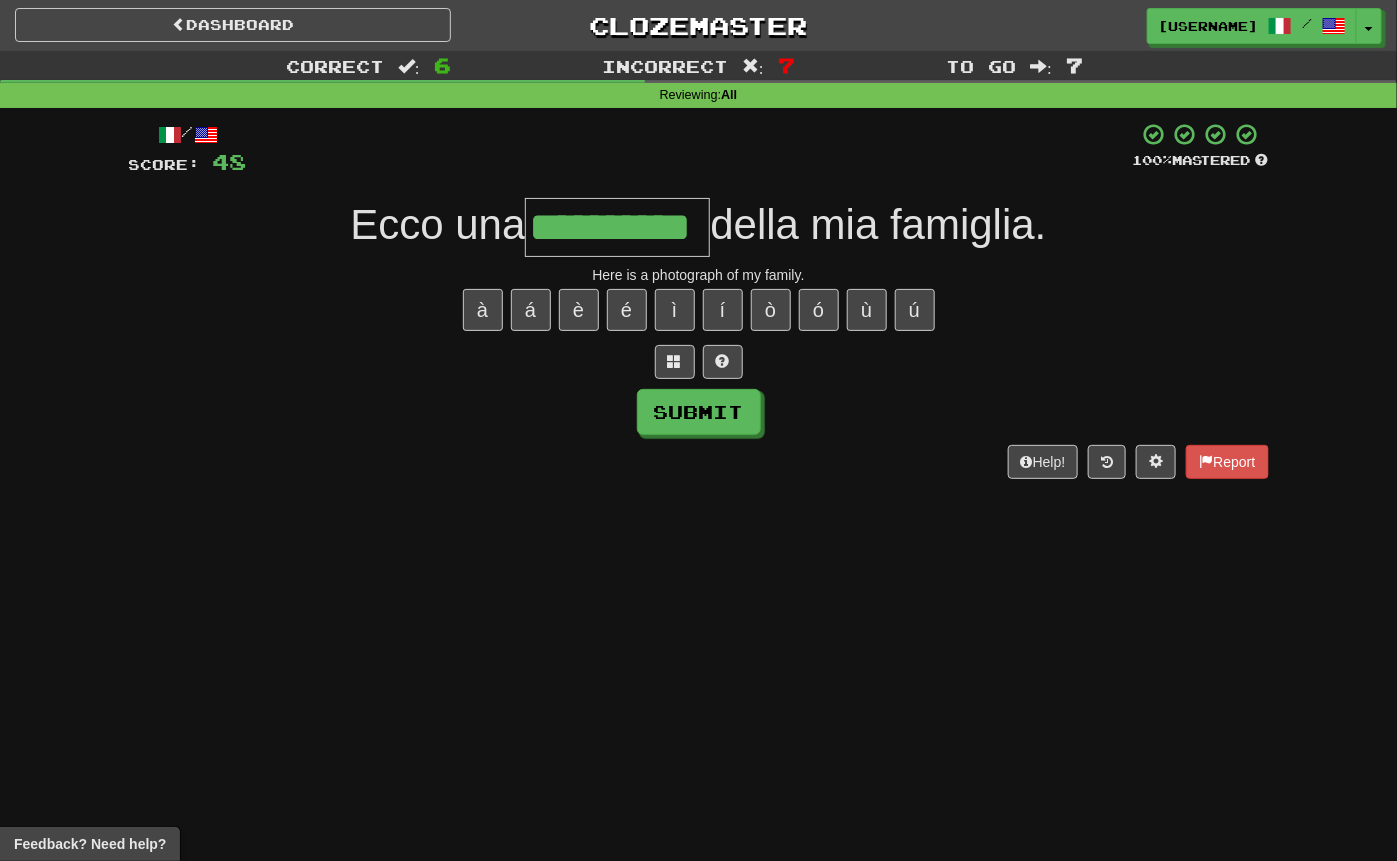 type on "**********" 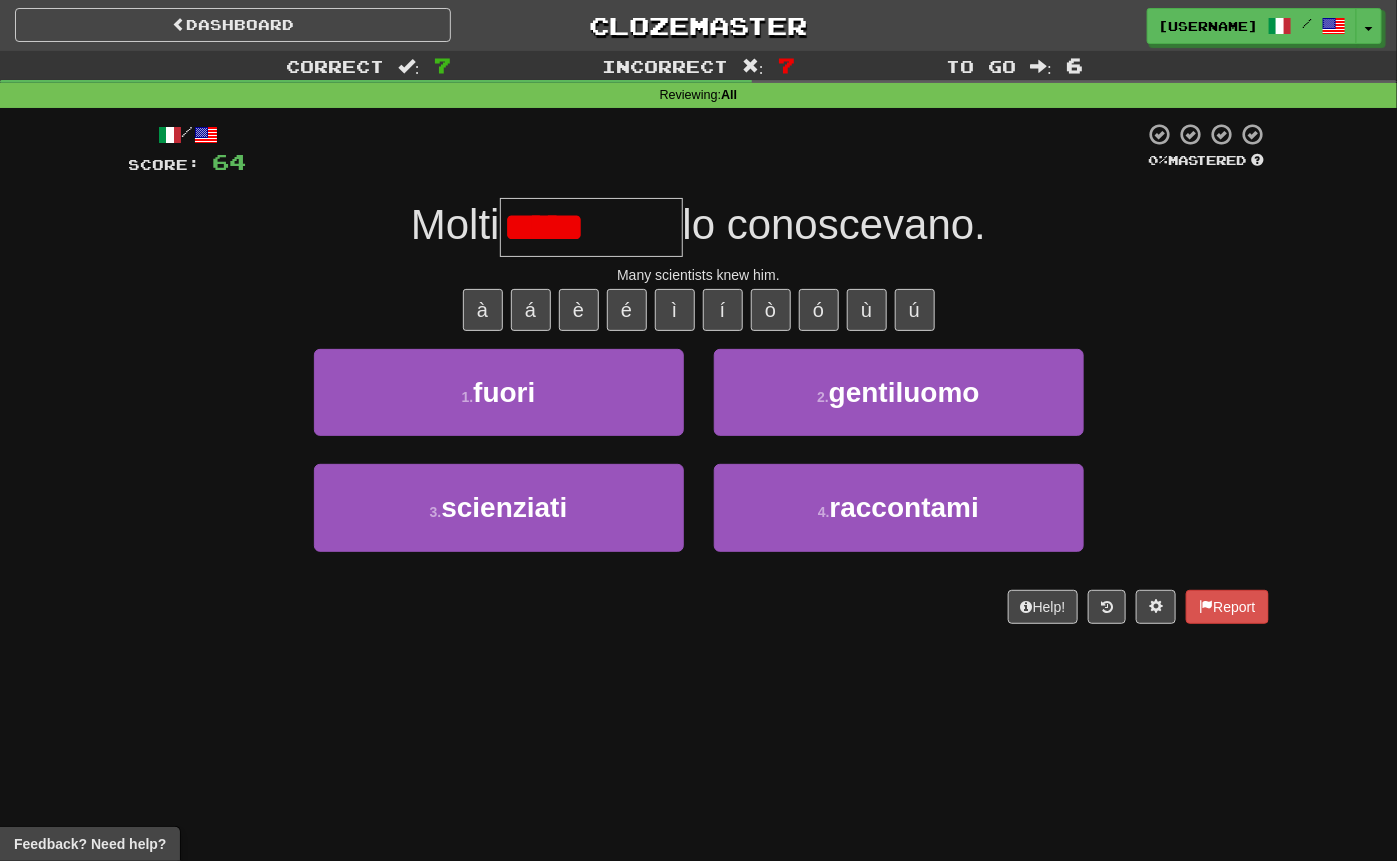 type on "**********" 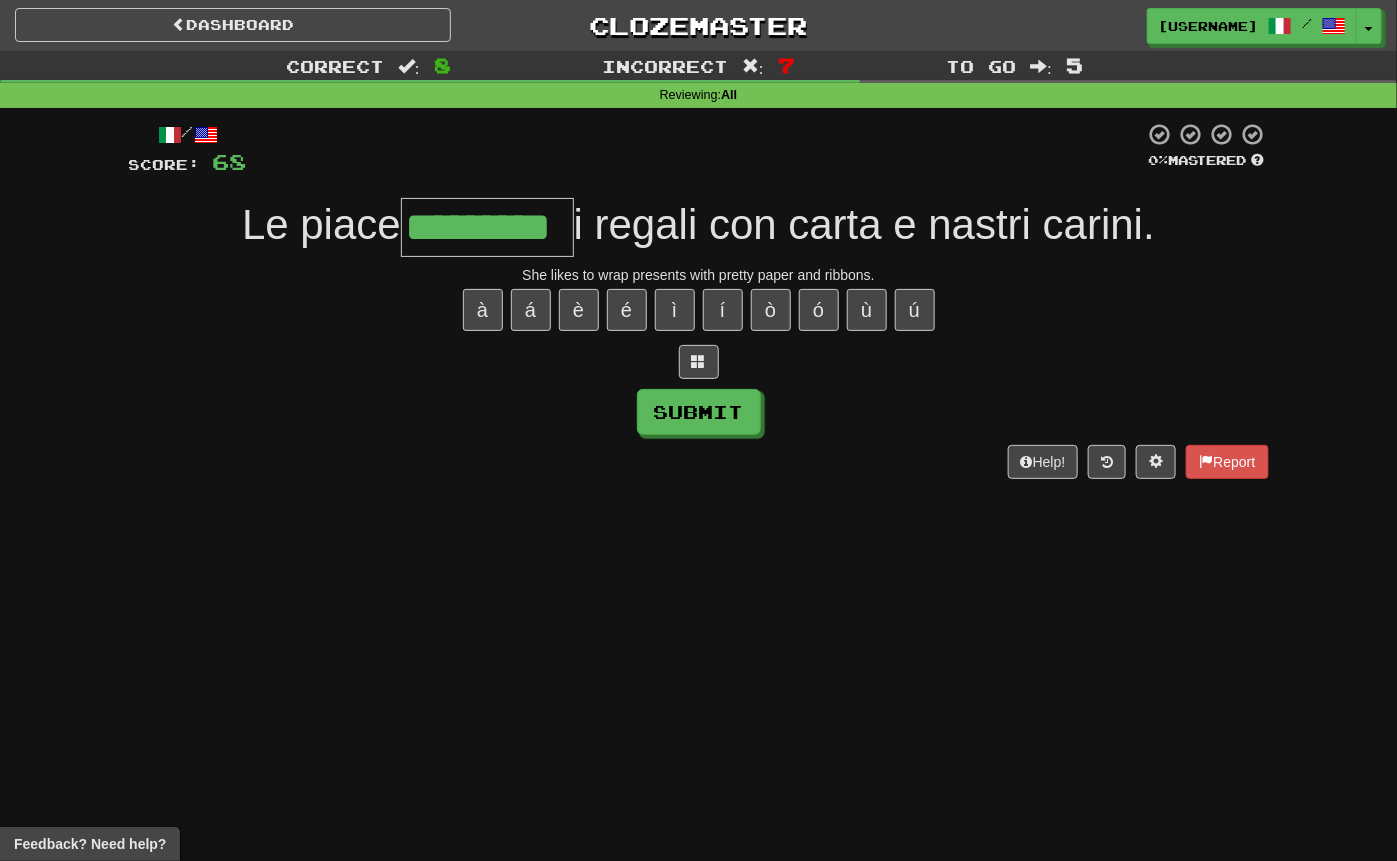 type on "*********" 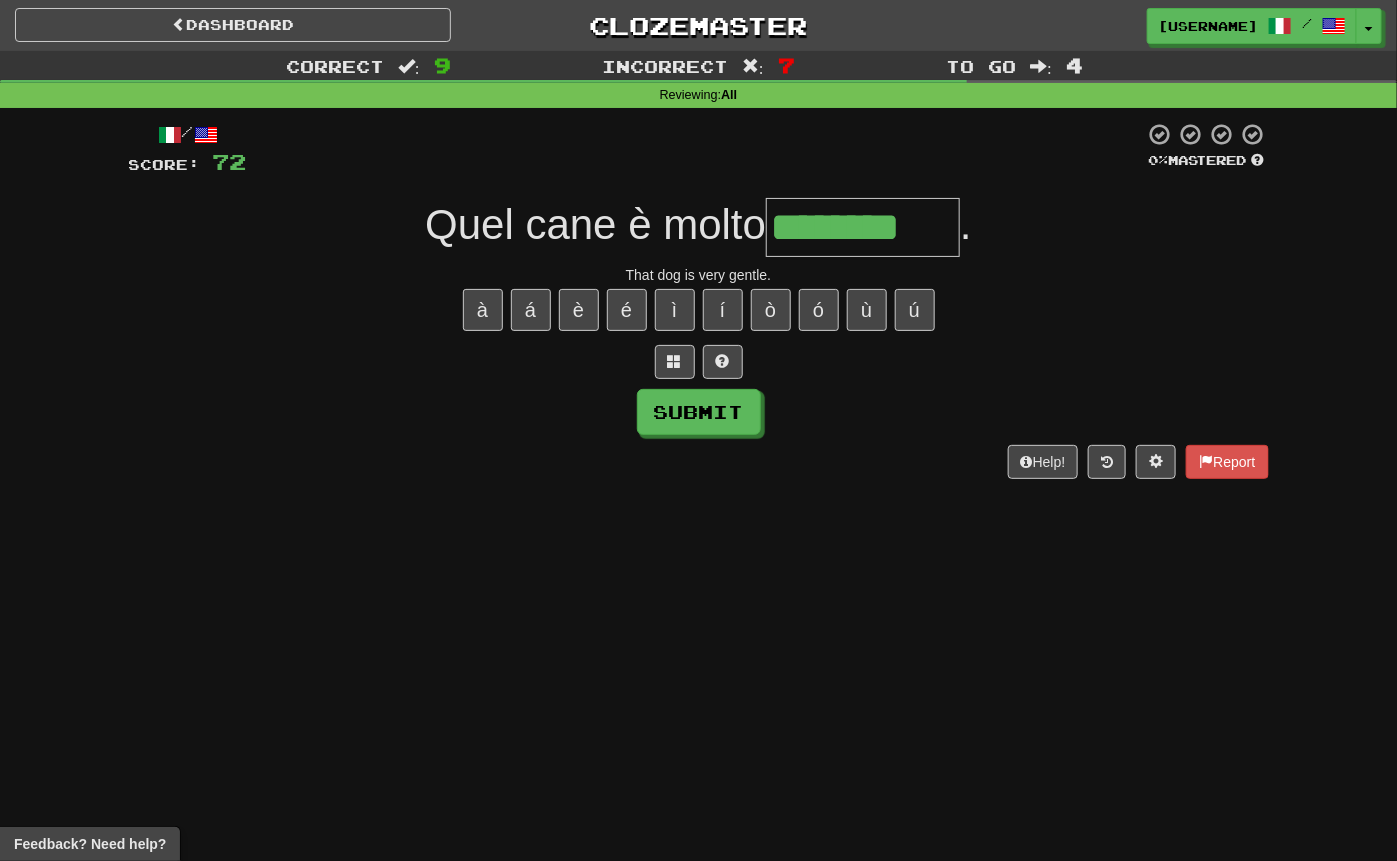 type on "********" 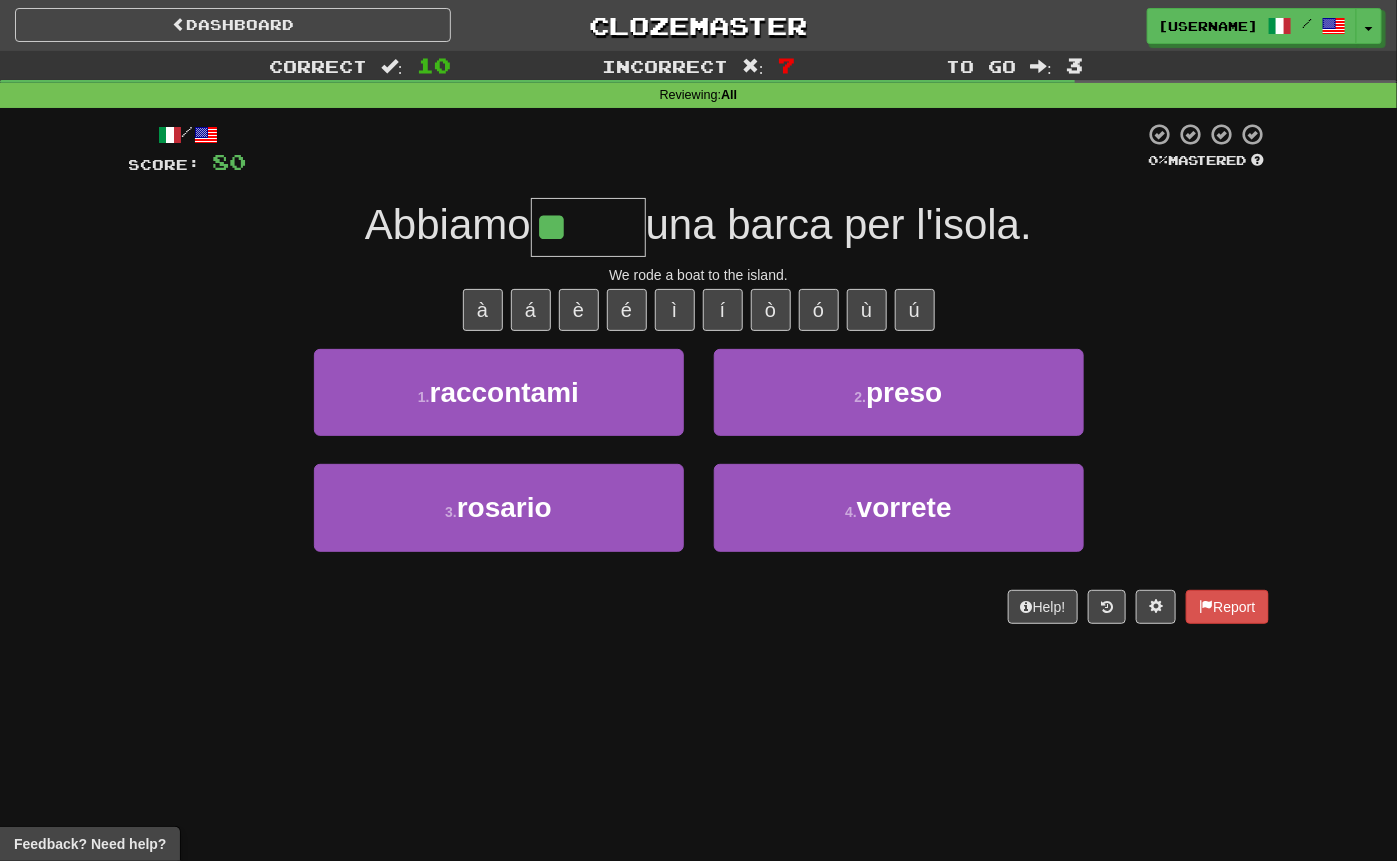 type on "*****" 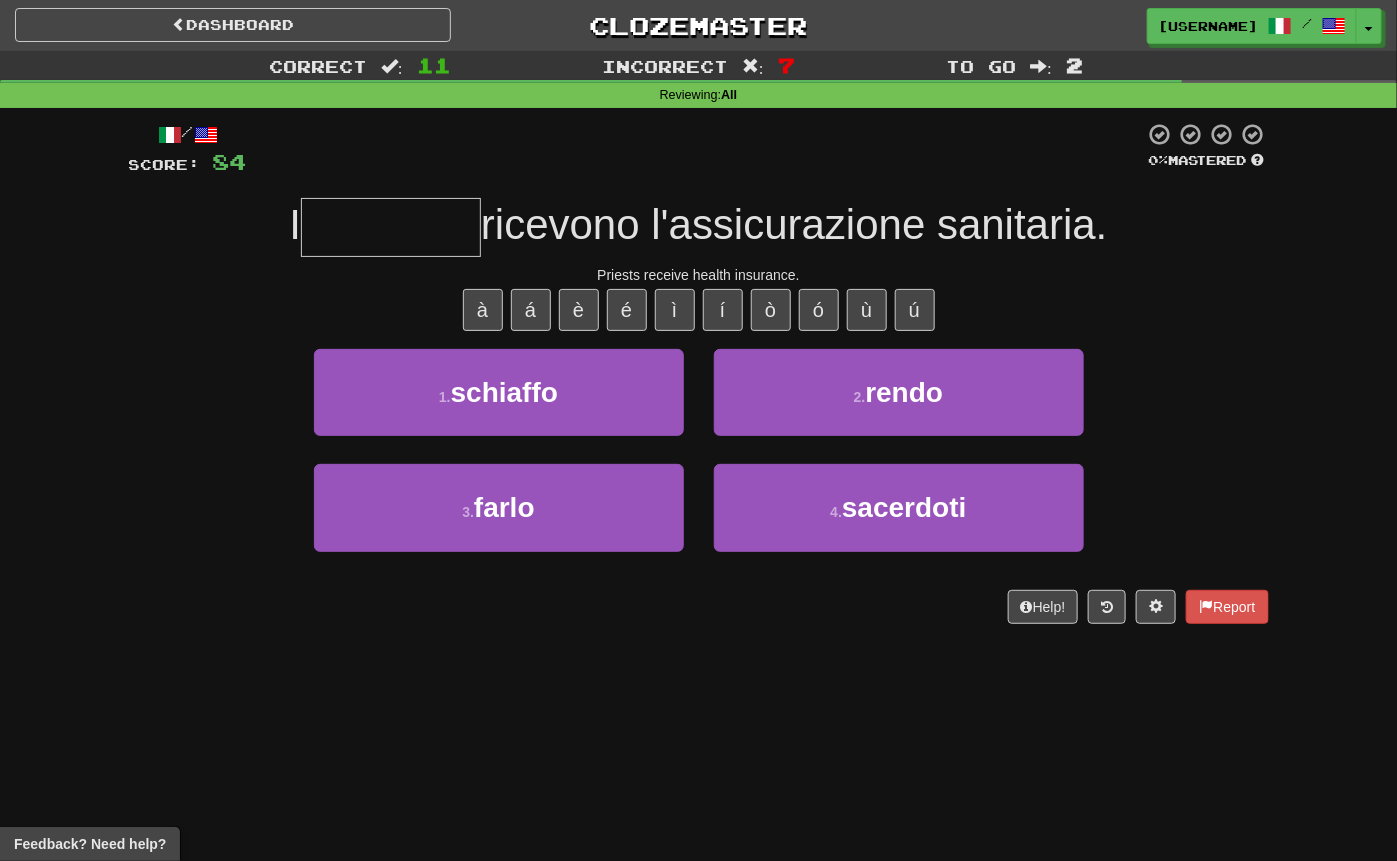 type on "*********" 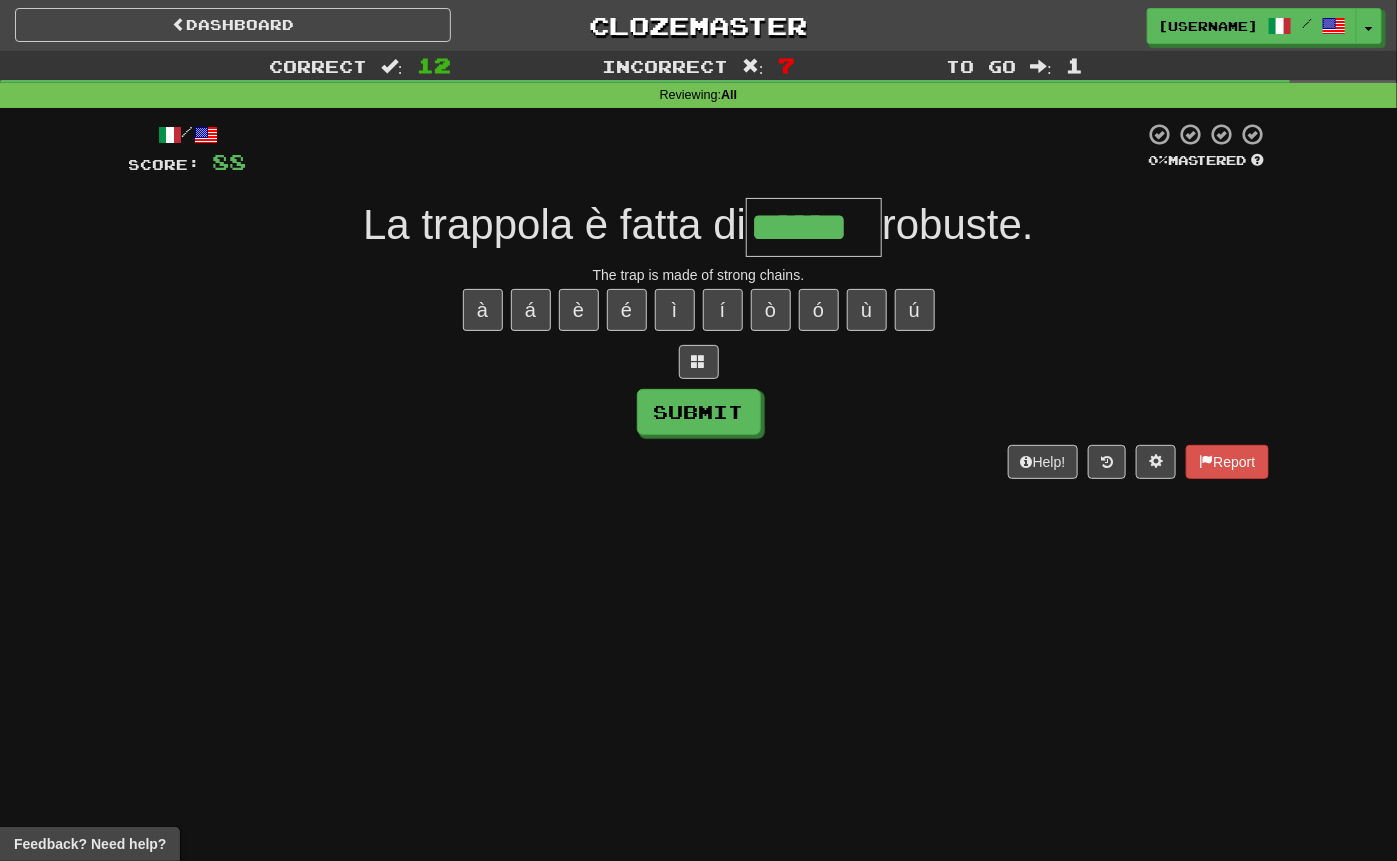 type on "******" 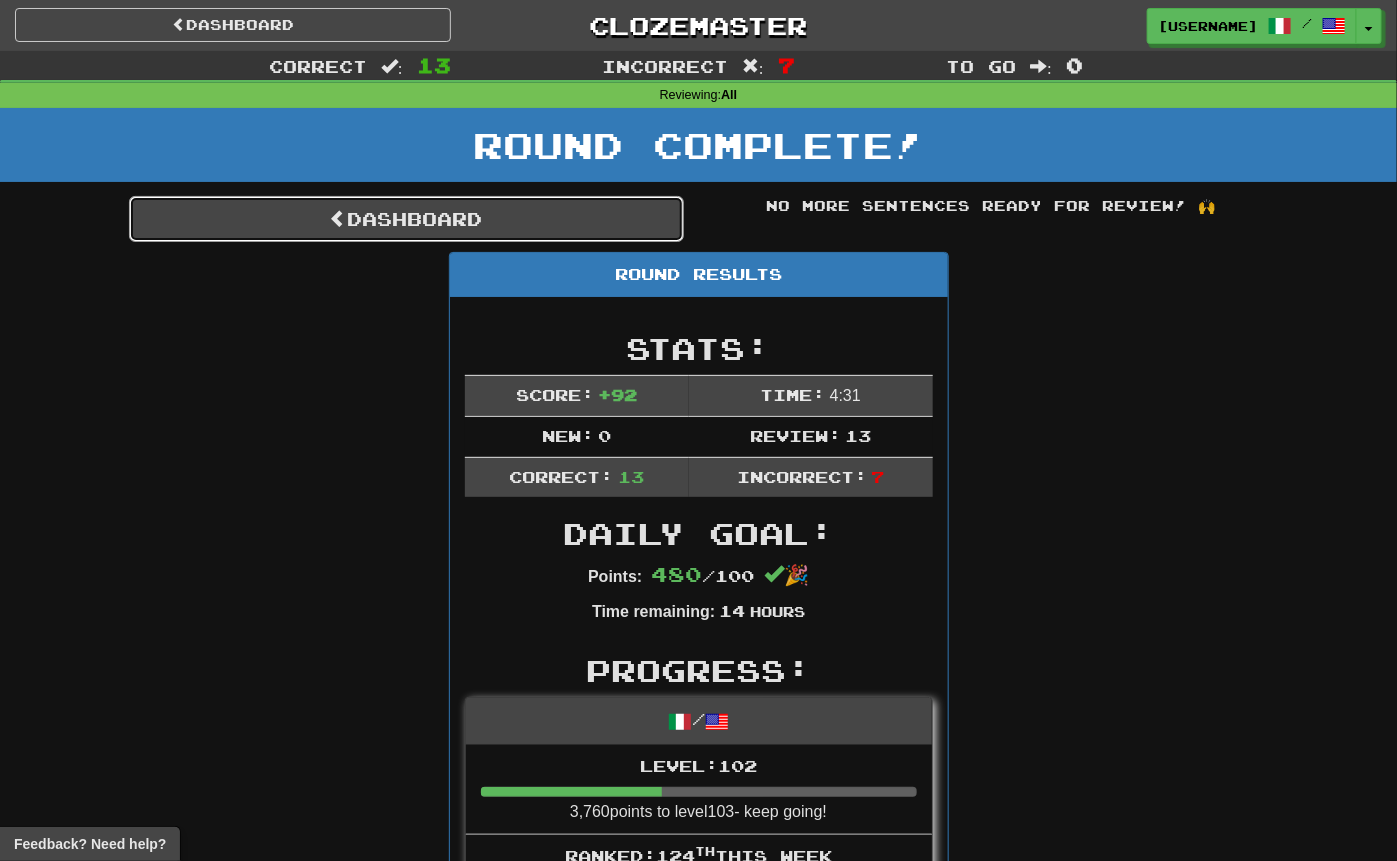 click on "Dashboard" at bounding box center [406, 219] 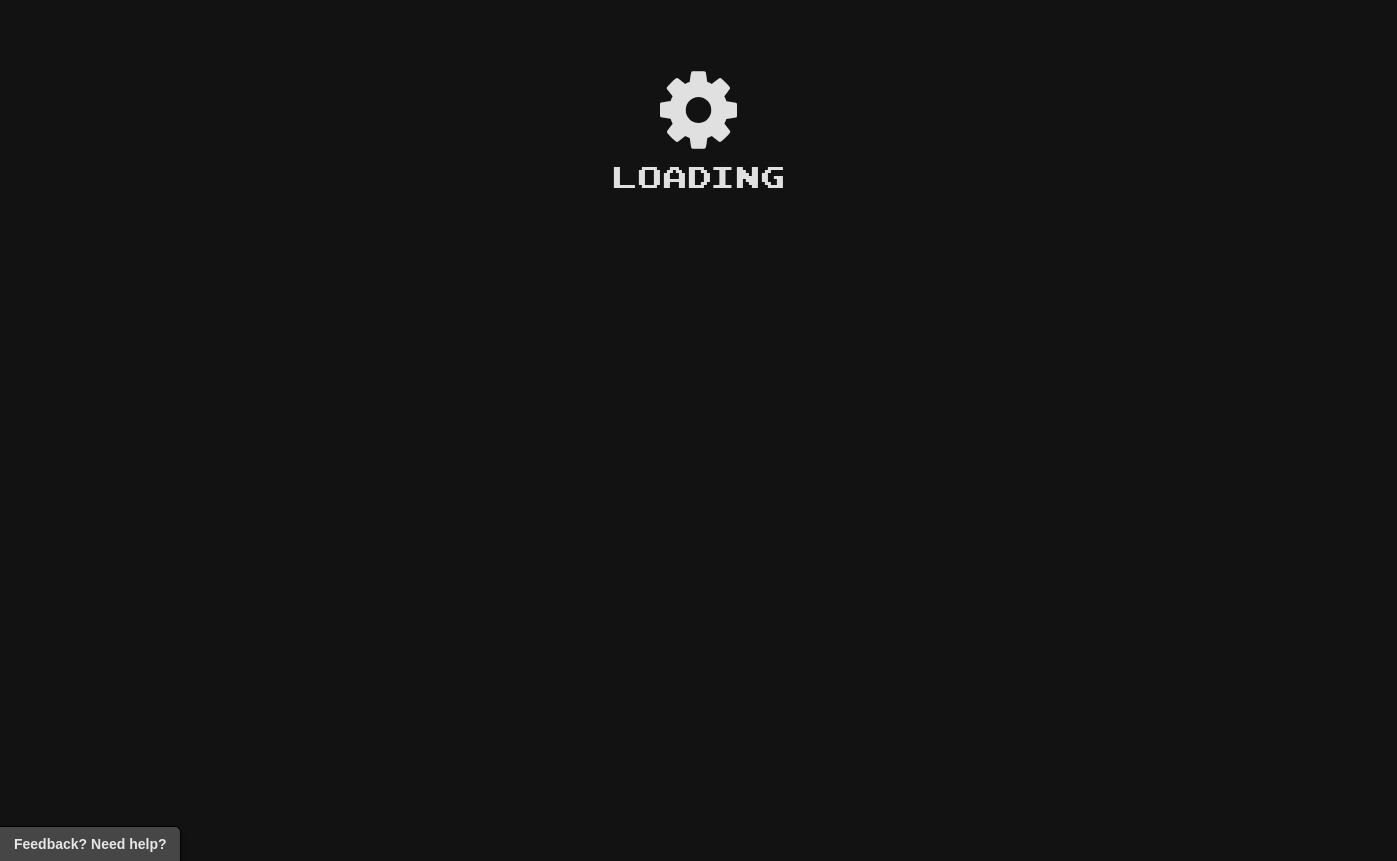 scroll, scrollTop: 0, scrollLeft: 0, axis: both 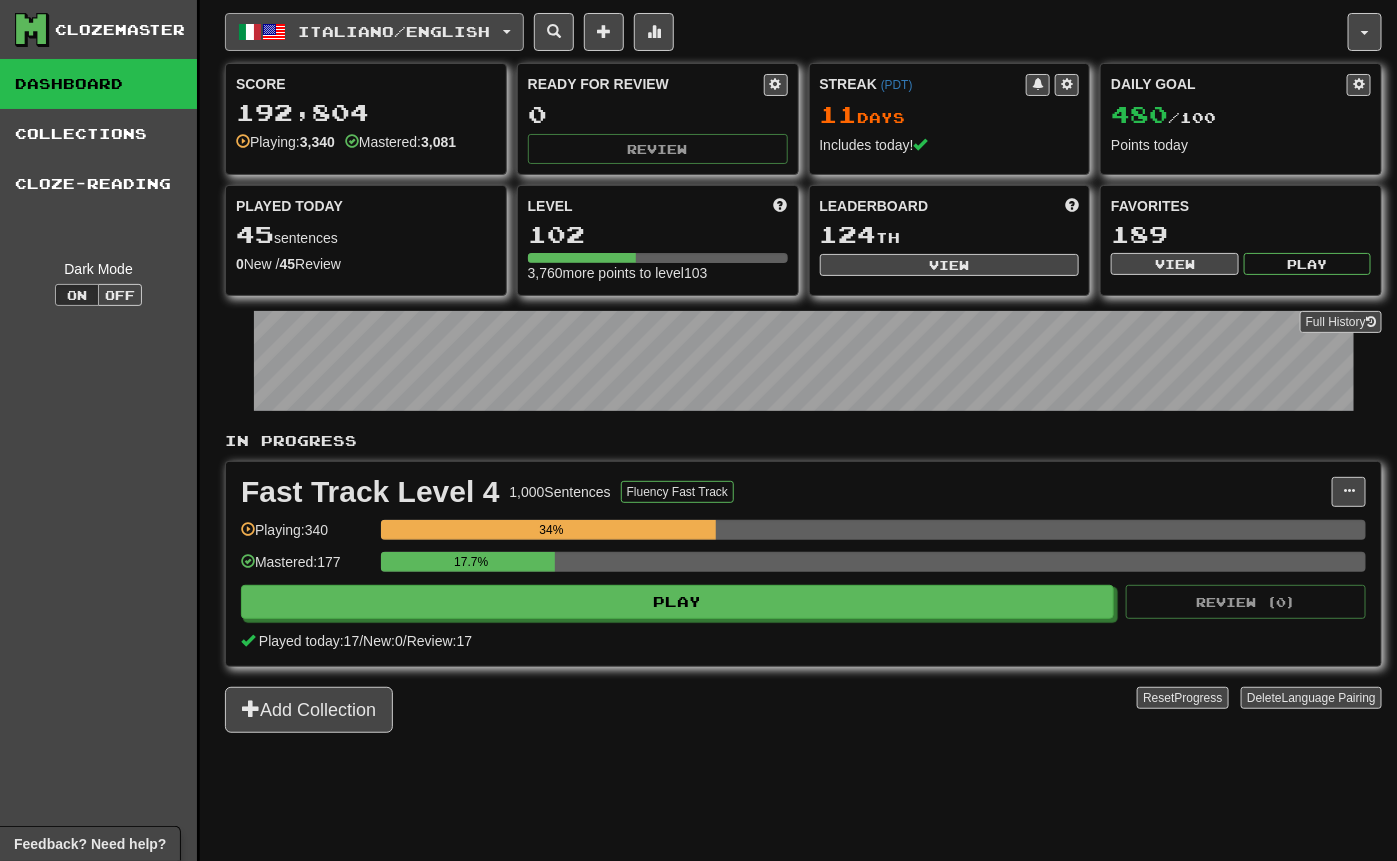 click on "Italiano  /  English" at bounding box center (374, 32) 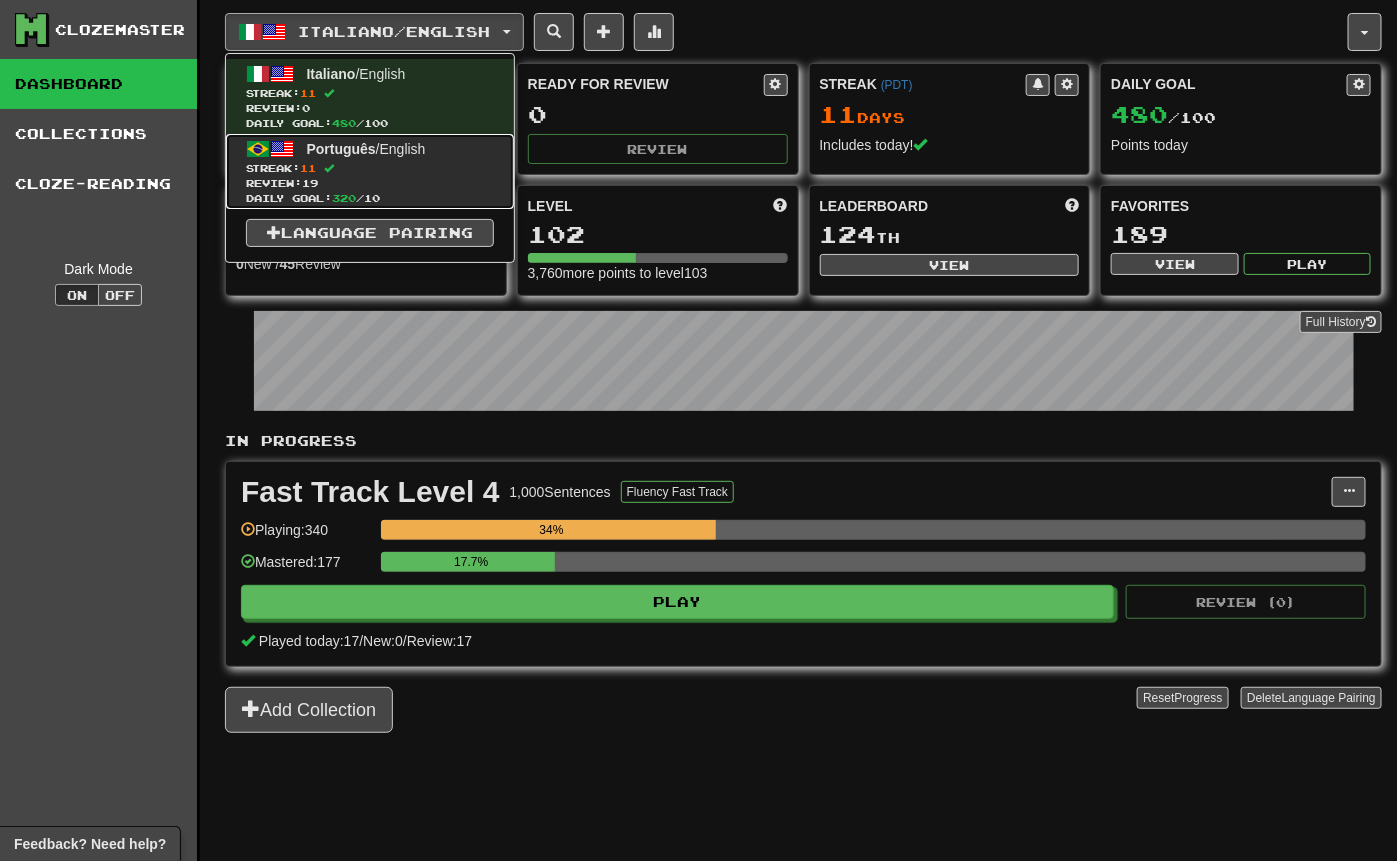 click on "Streak:  11" at bounding box center [370, 168] 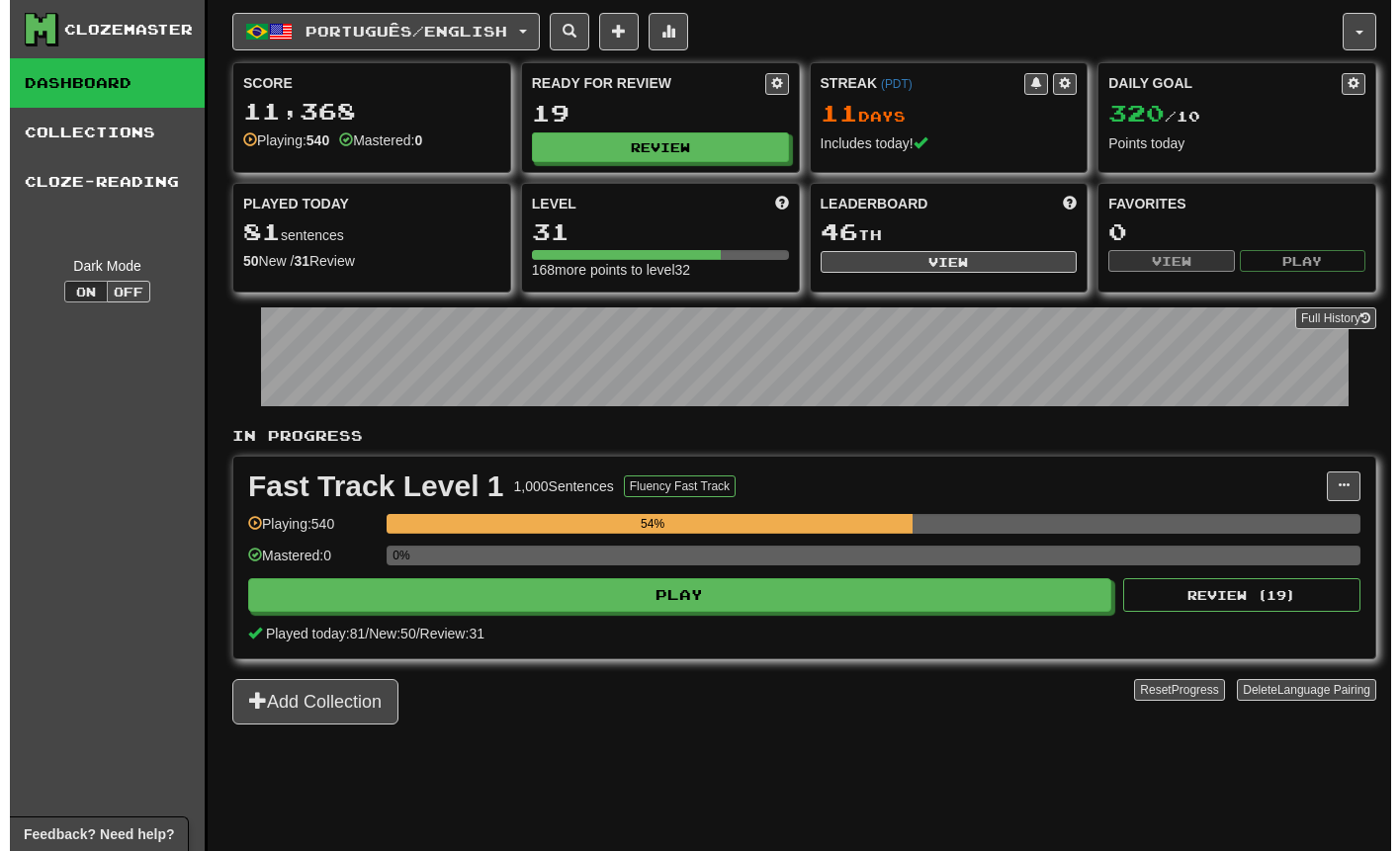 scroll, scrollTop: 0, scrollLeft: 0, axis: both 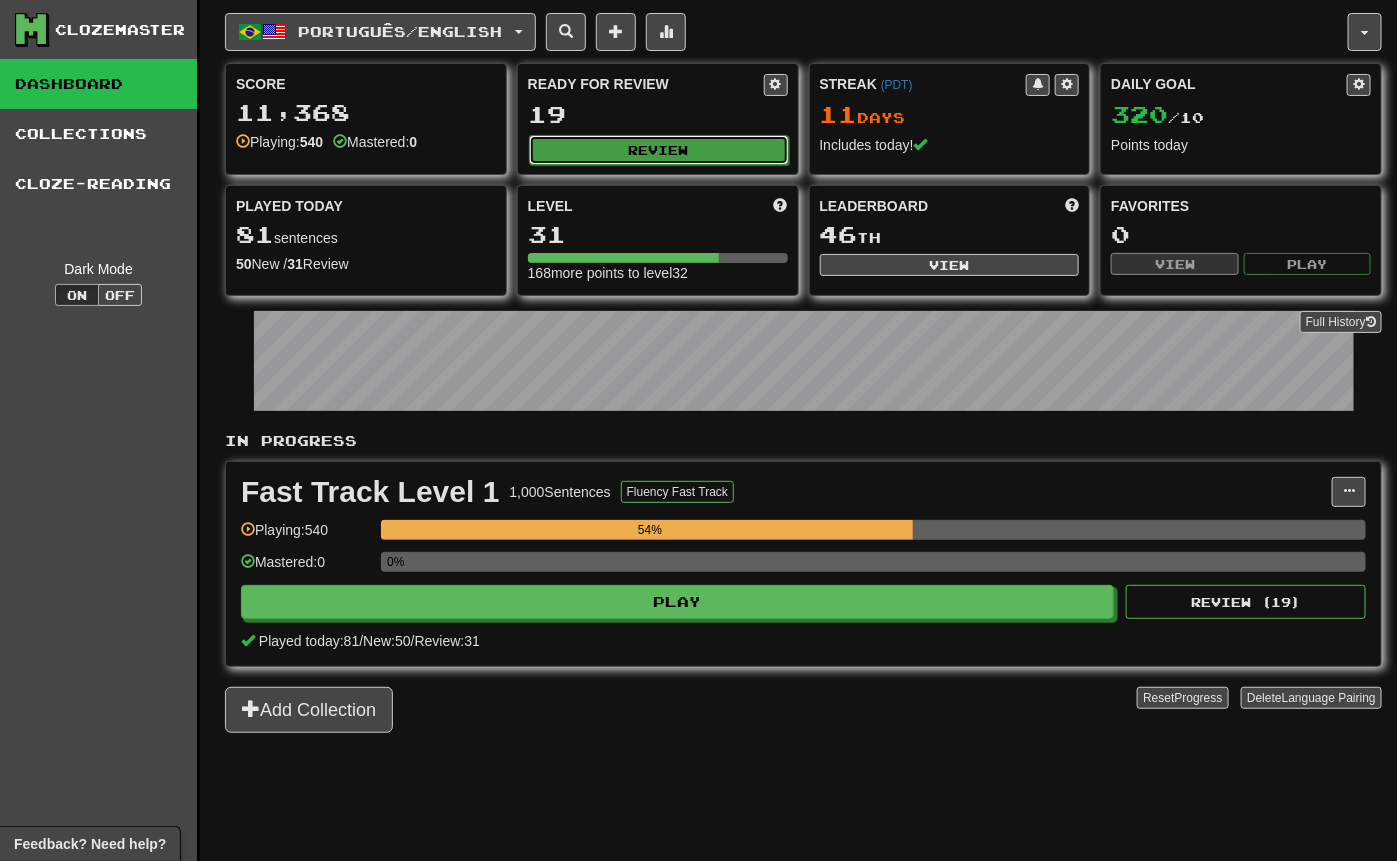click on "Review" at bounding box center (659, 150) 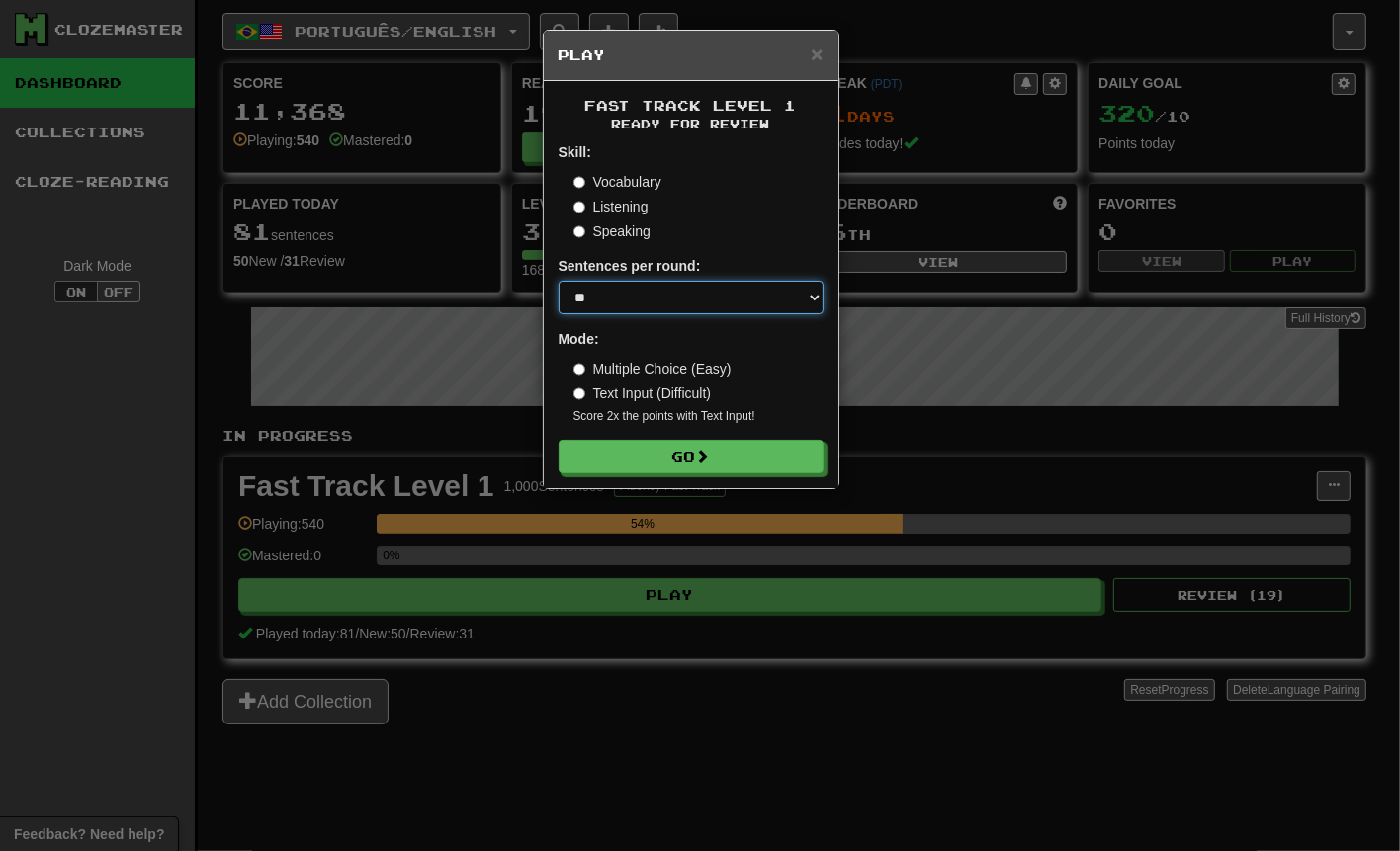 click on "* ** ** ** ** ** *** ********" at bounding box center [691, 298] 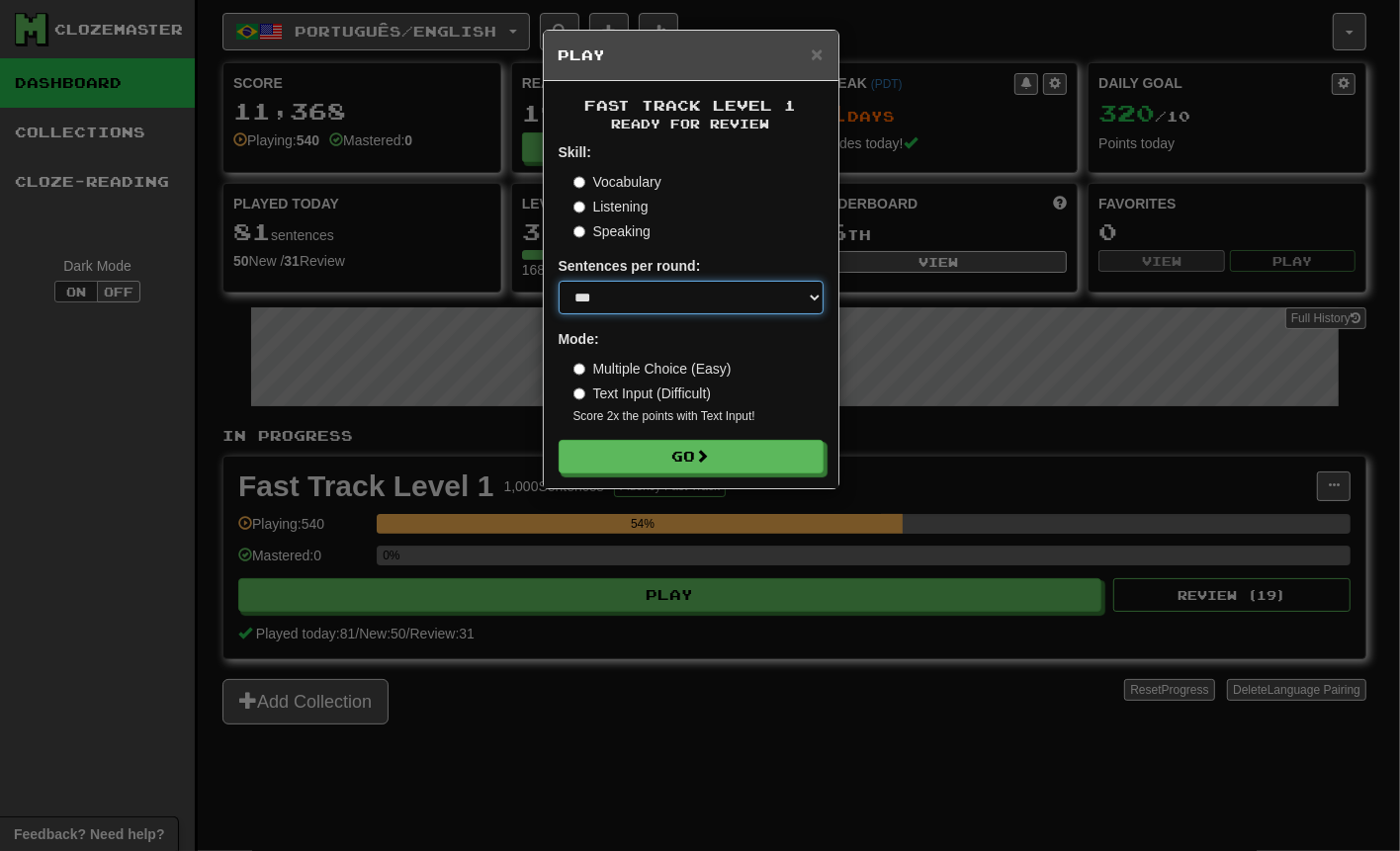 click on "* ** ** ** ** ** *** ********" at bounding box center [691, 298] 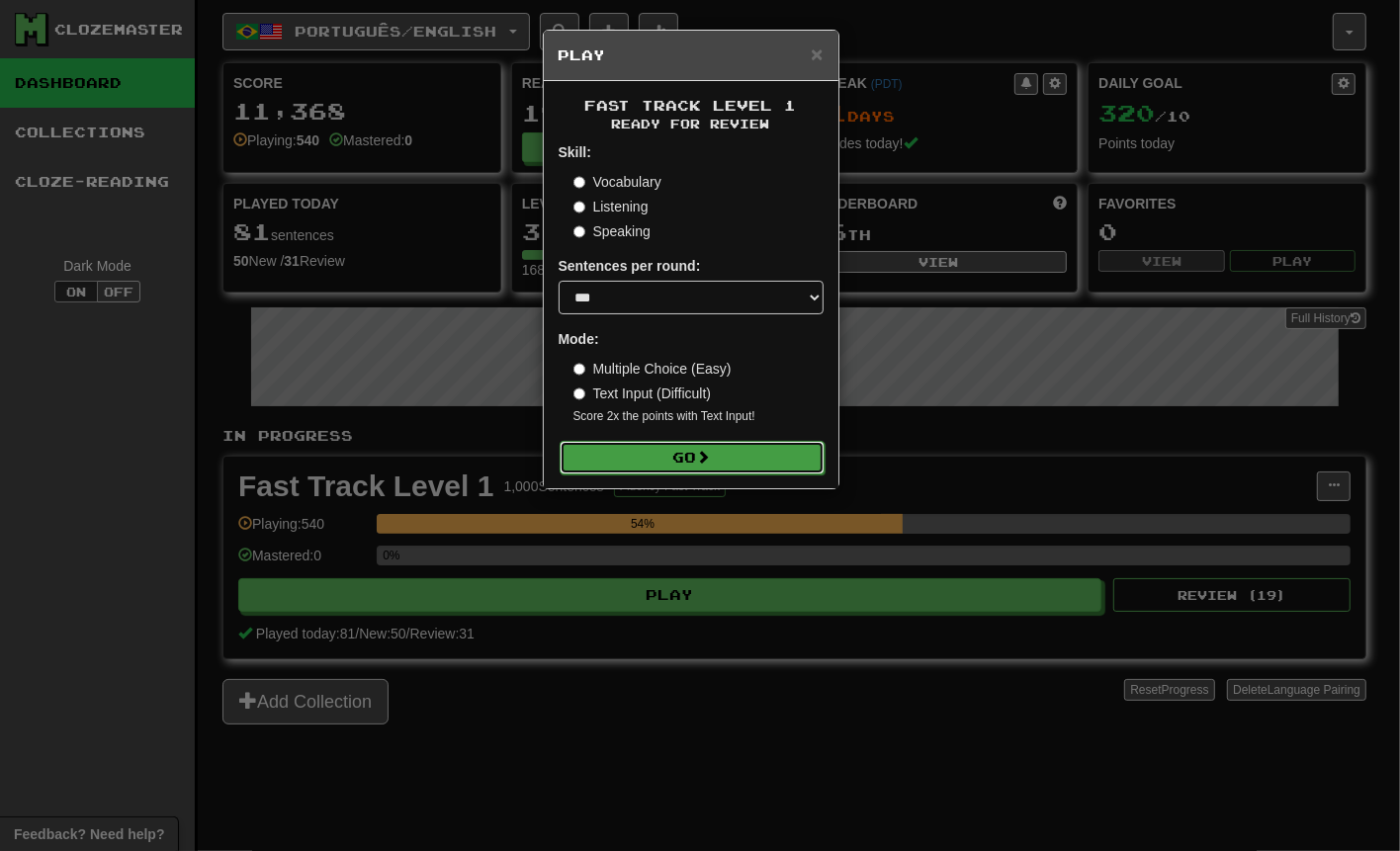 click on "Go" at bounding box center [692, 458] 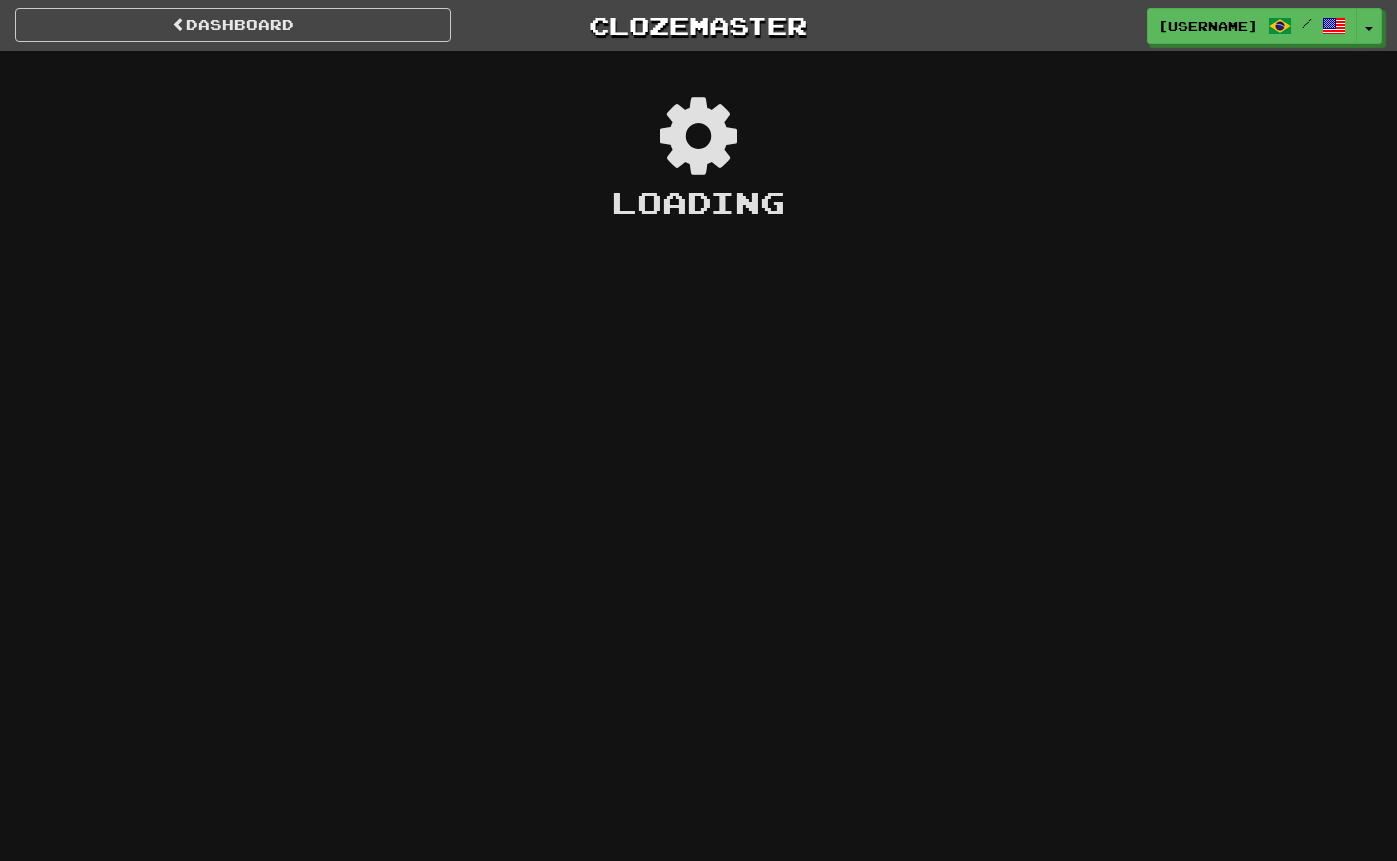 scroll, scrollTop: 0, scrollLeft: 0, axis: both 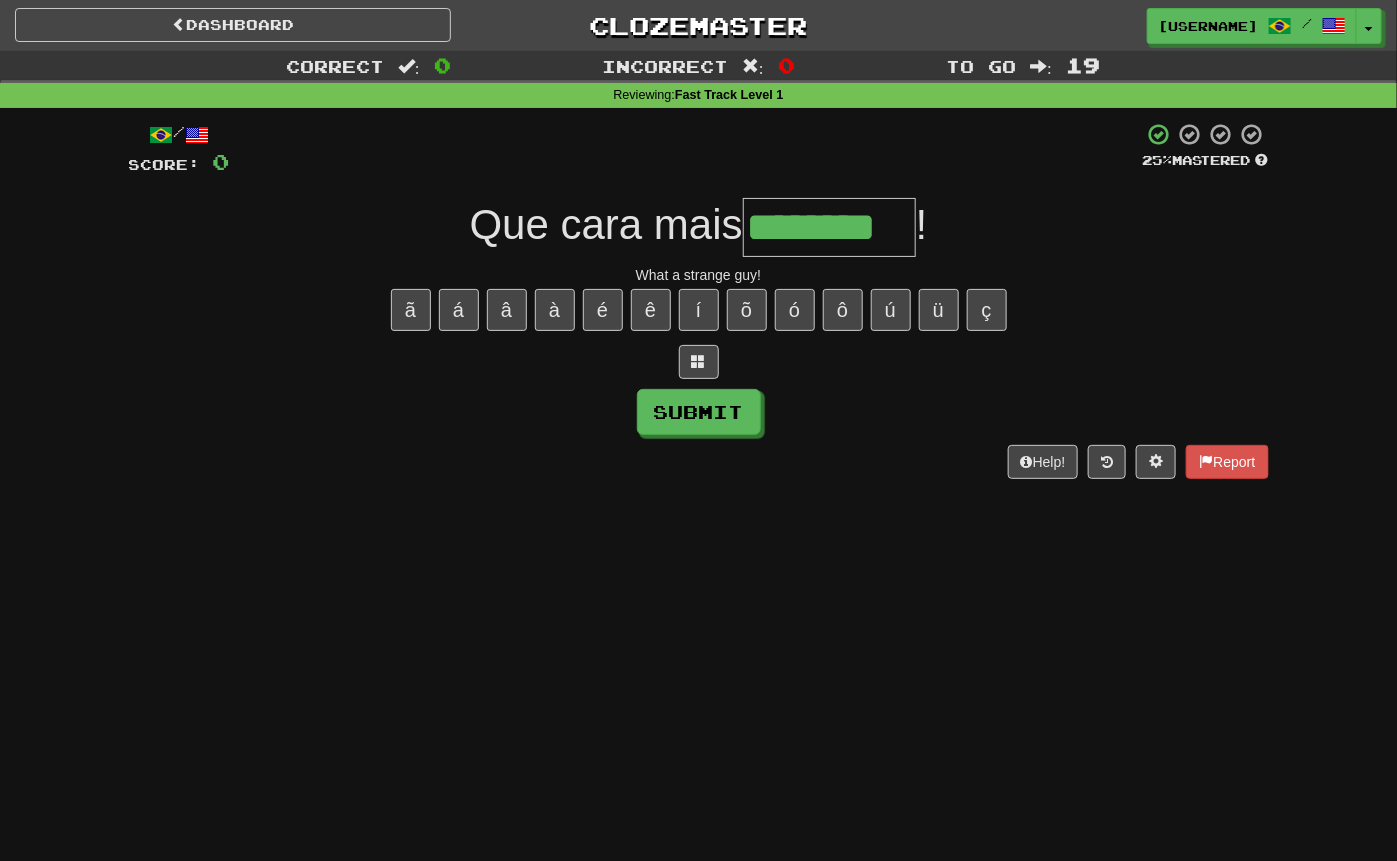 type on "********" 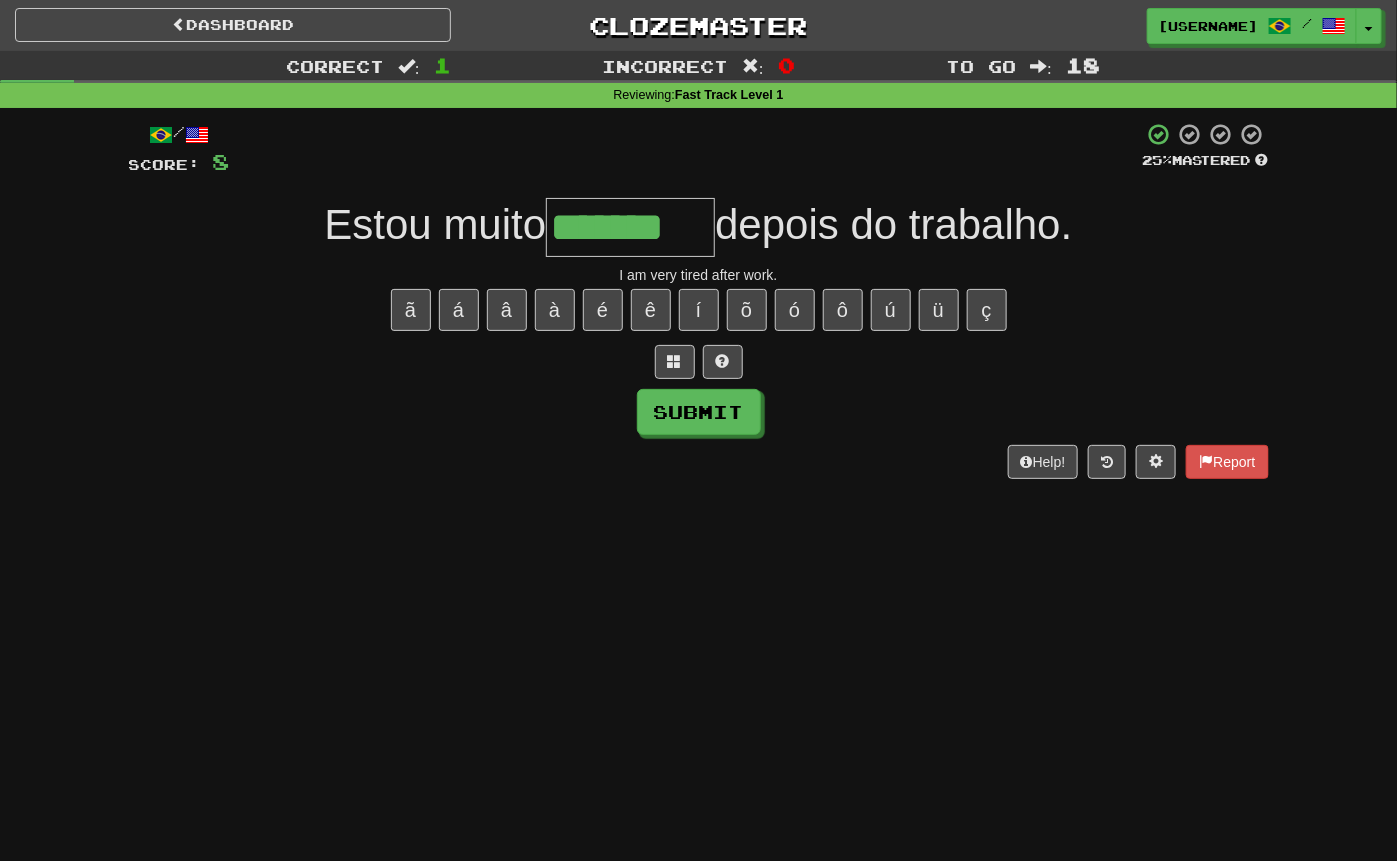 type on "*******" 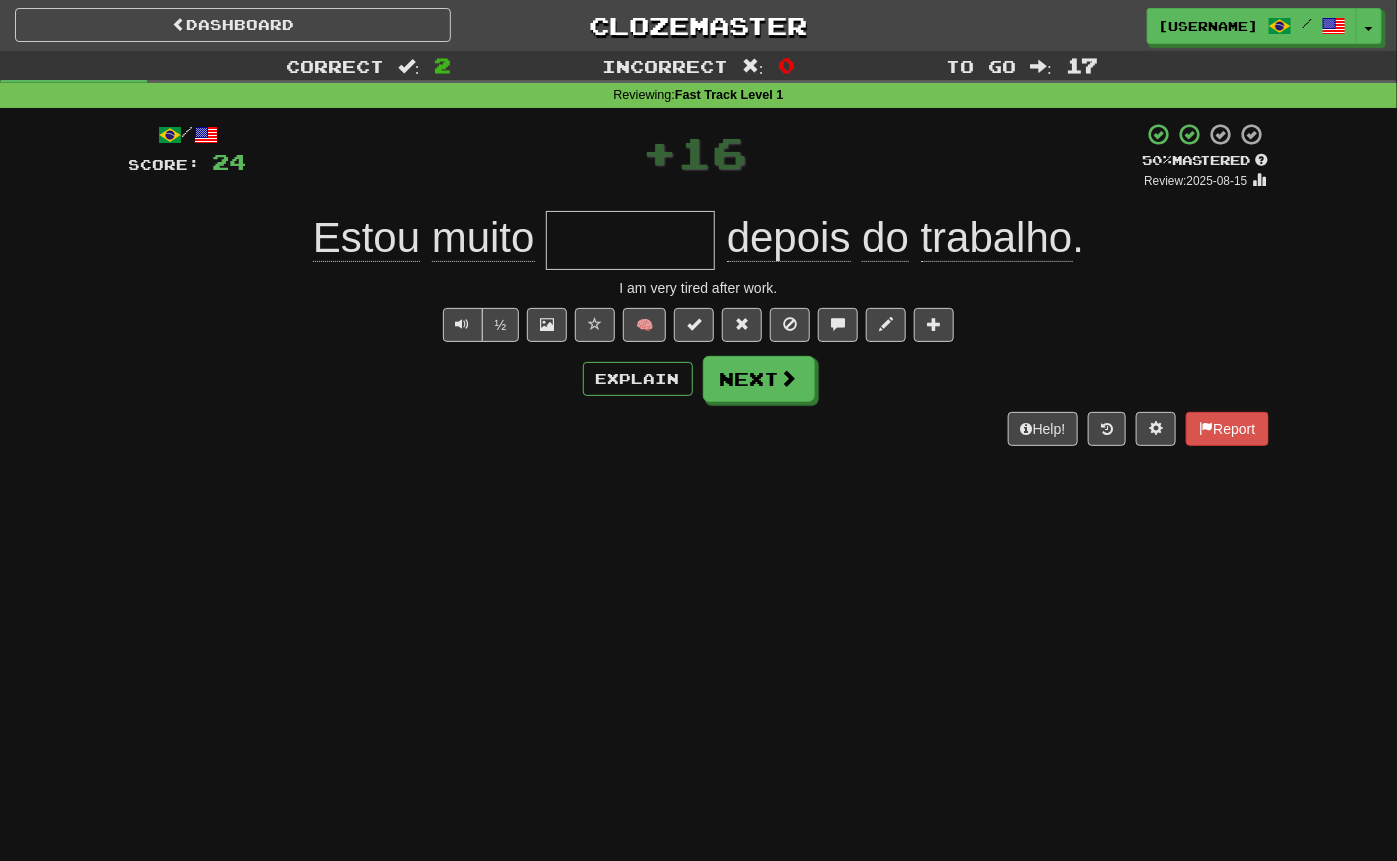 type on "*" 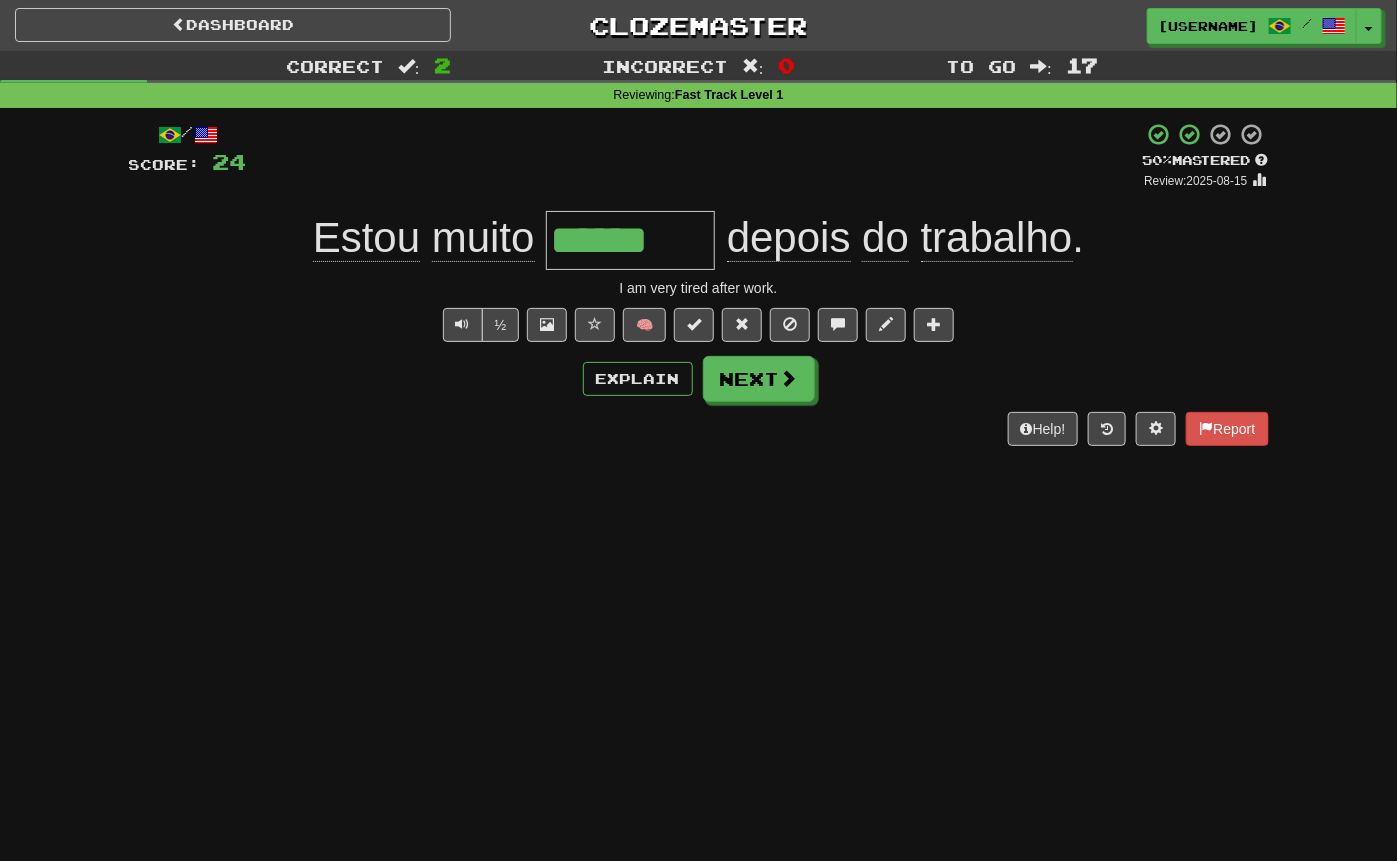 type on "*******" 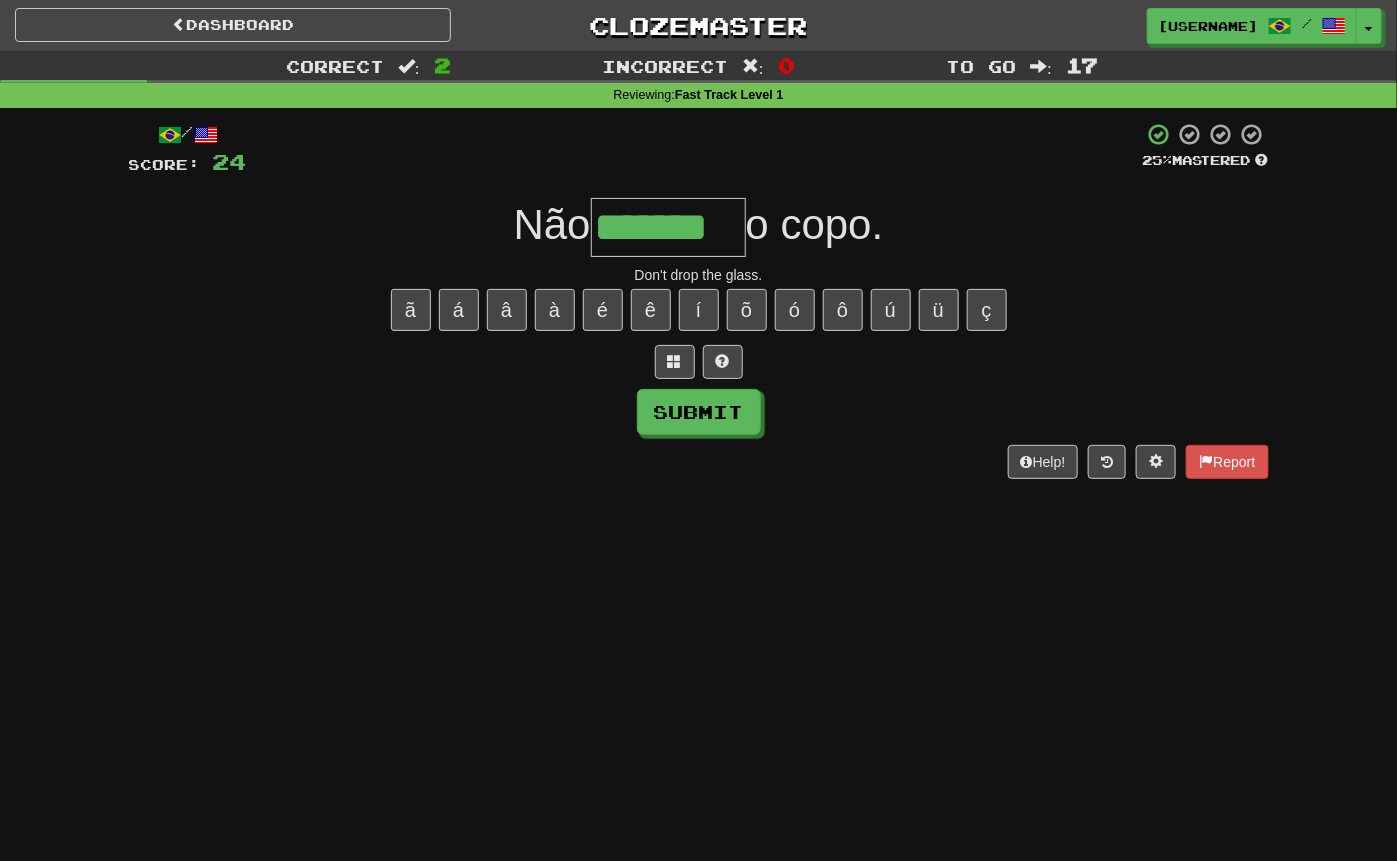 type on "*******" 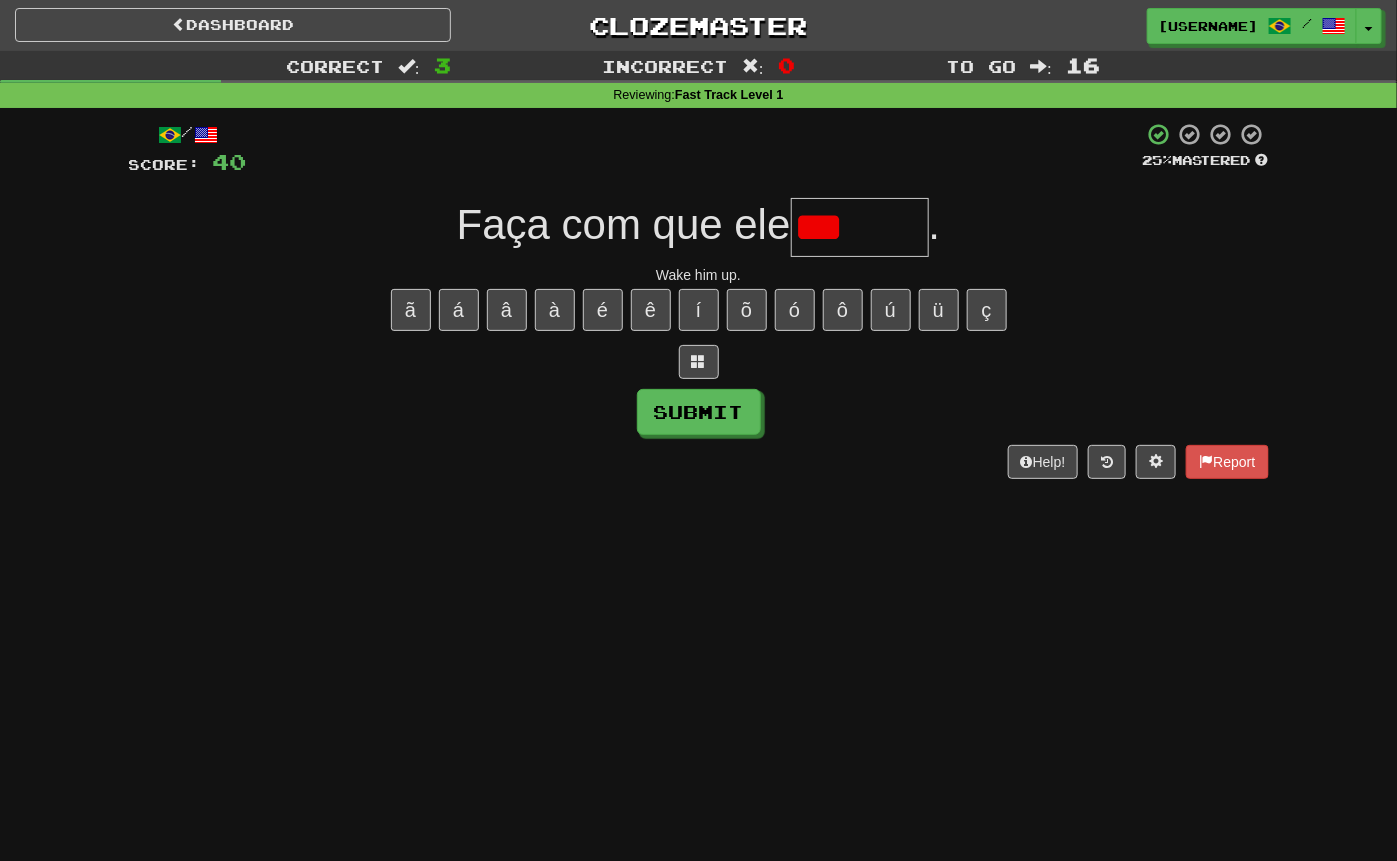 type on "******" 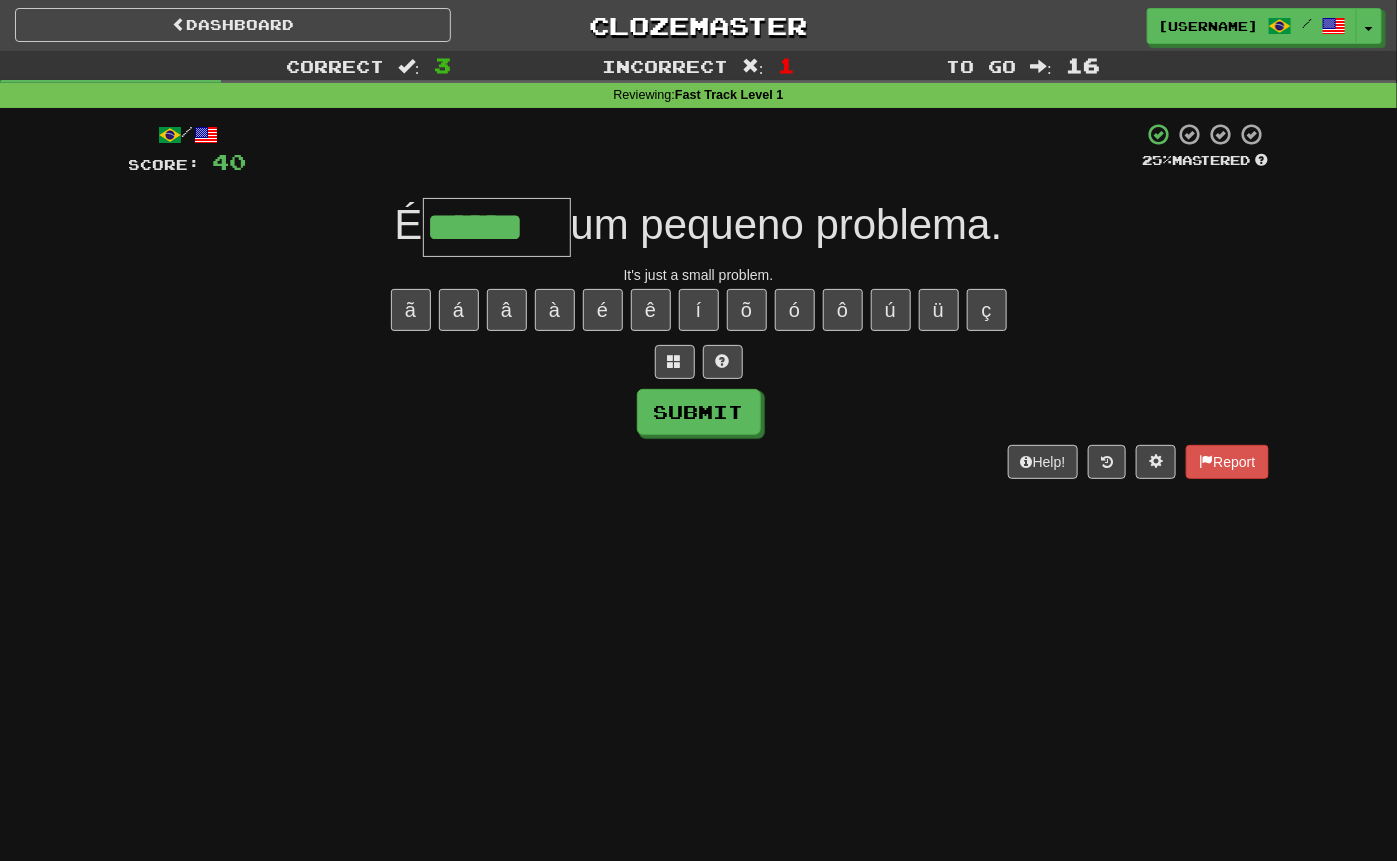 type on "******" 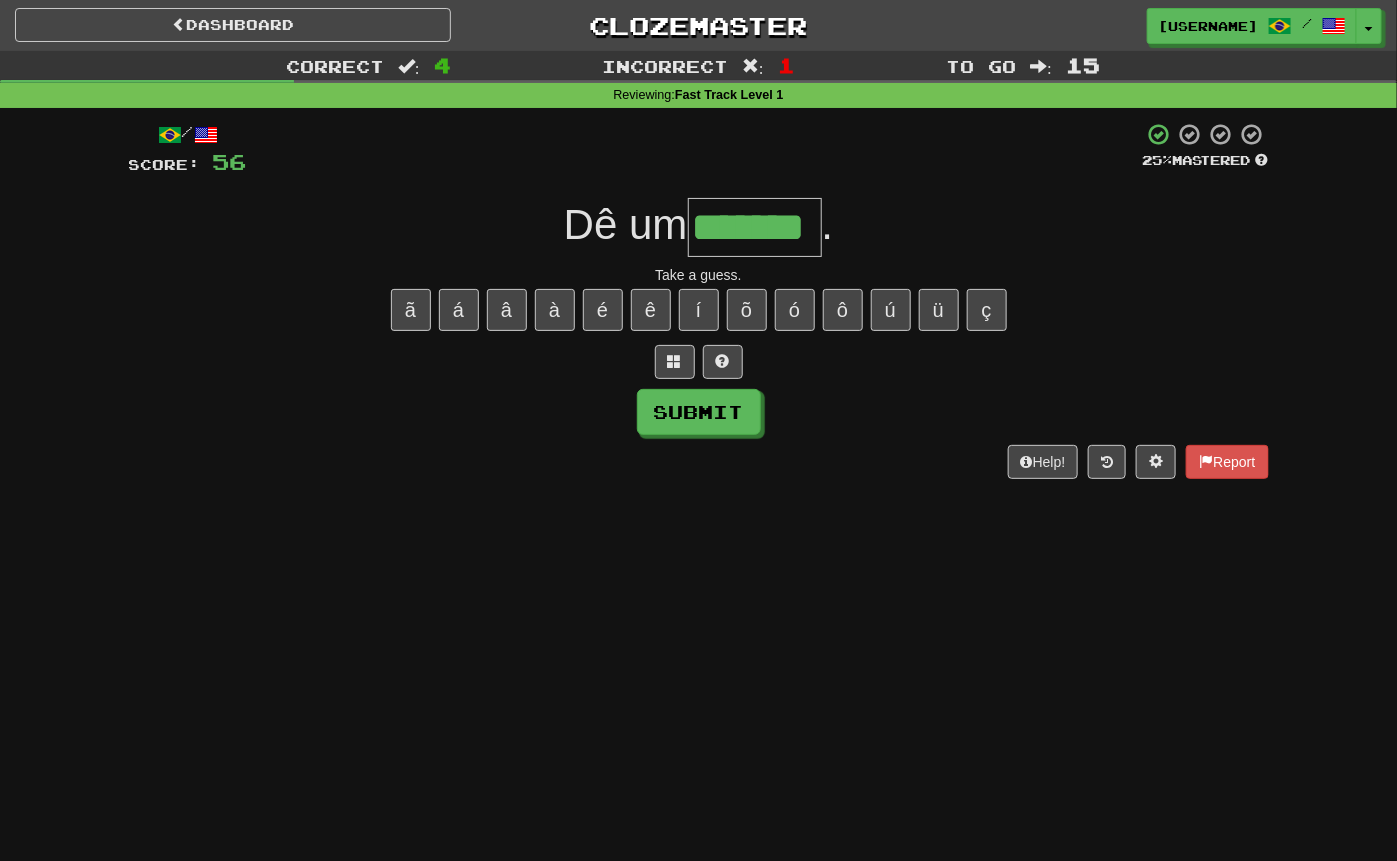 type on "*******" 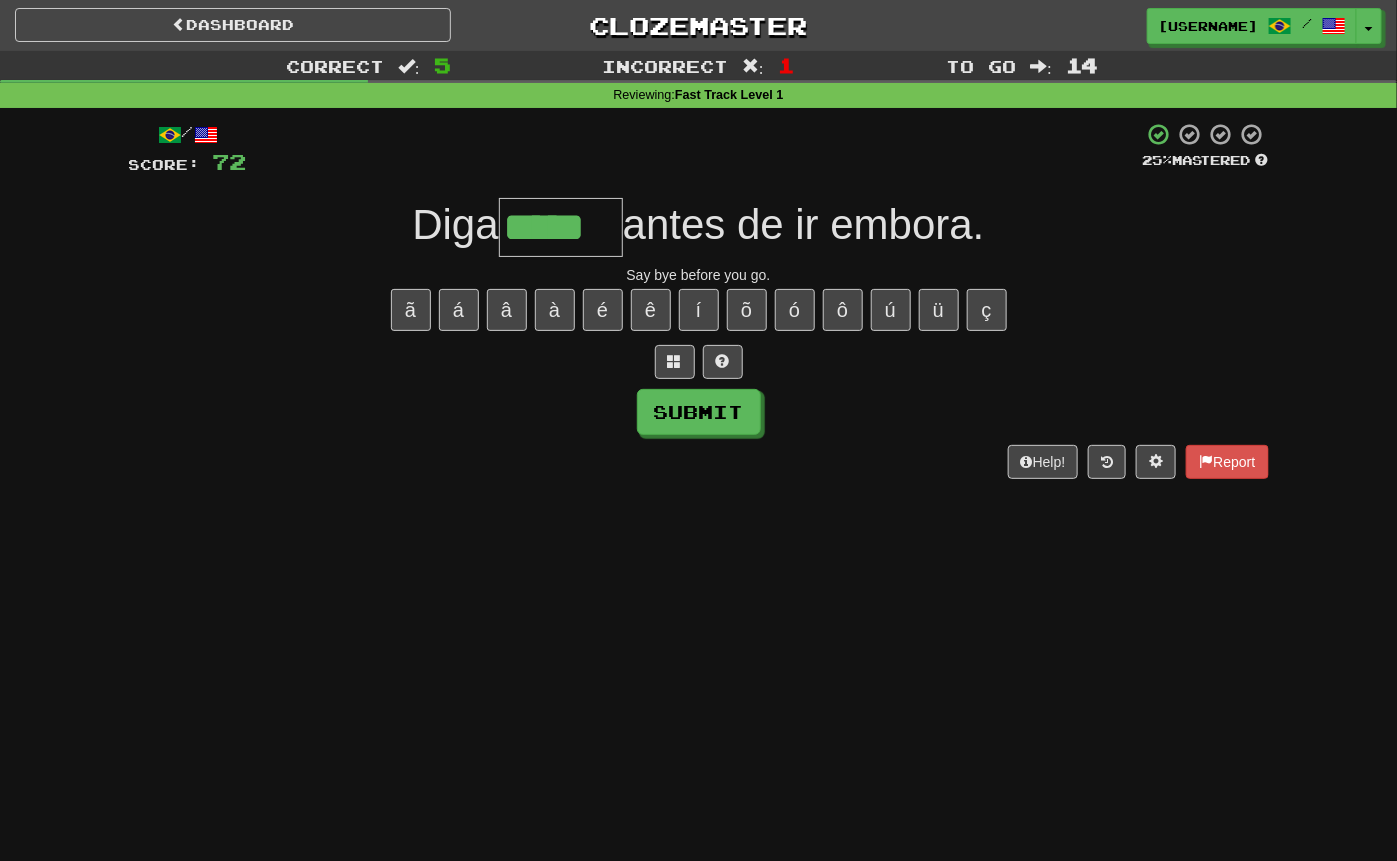 type on "*****" 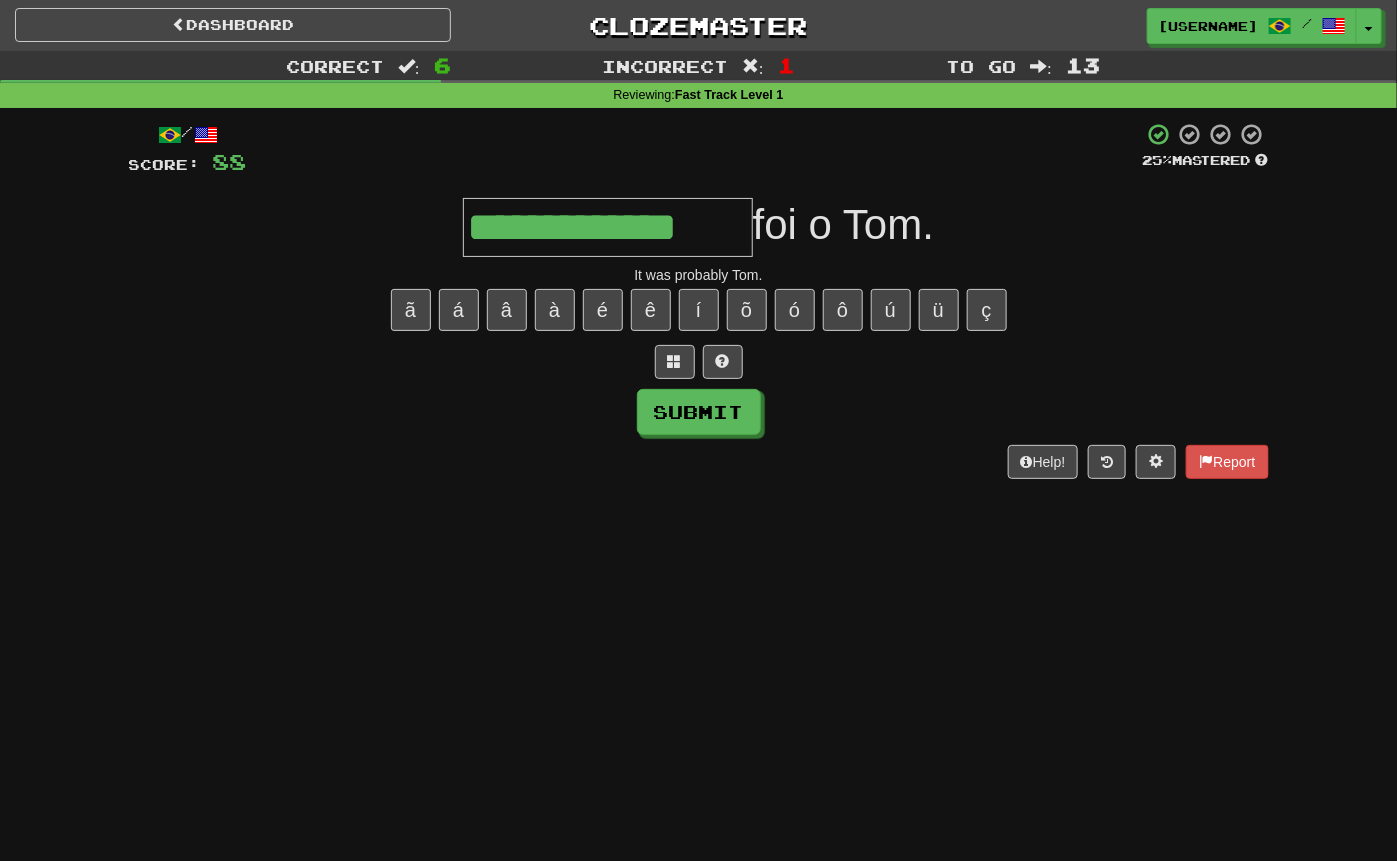 type on "**********" 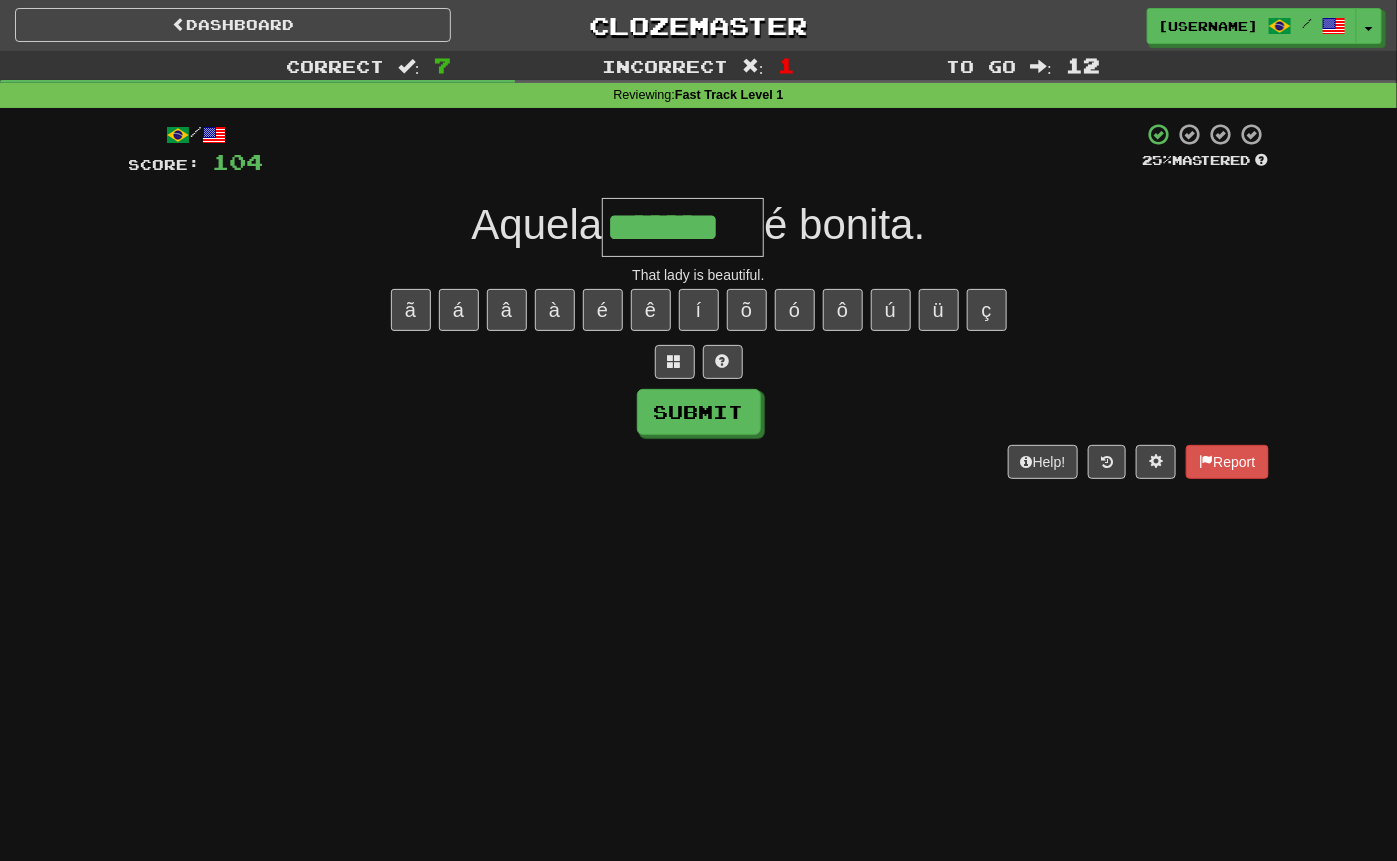 type on "*******" 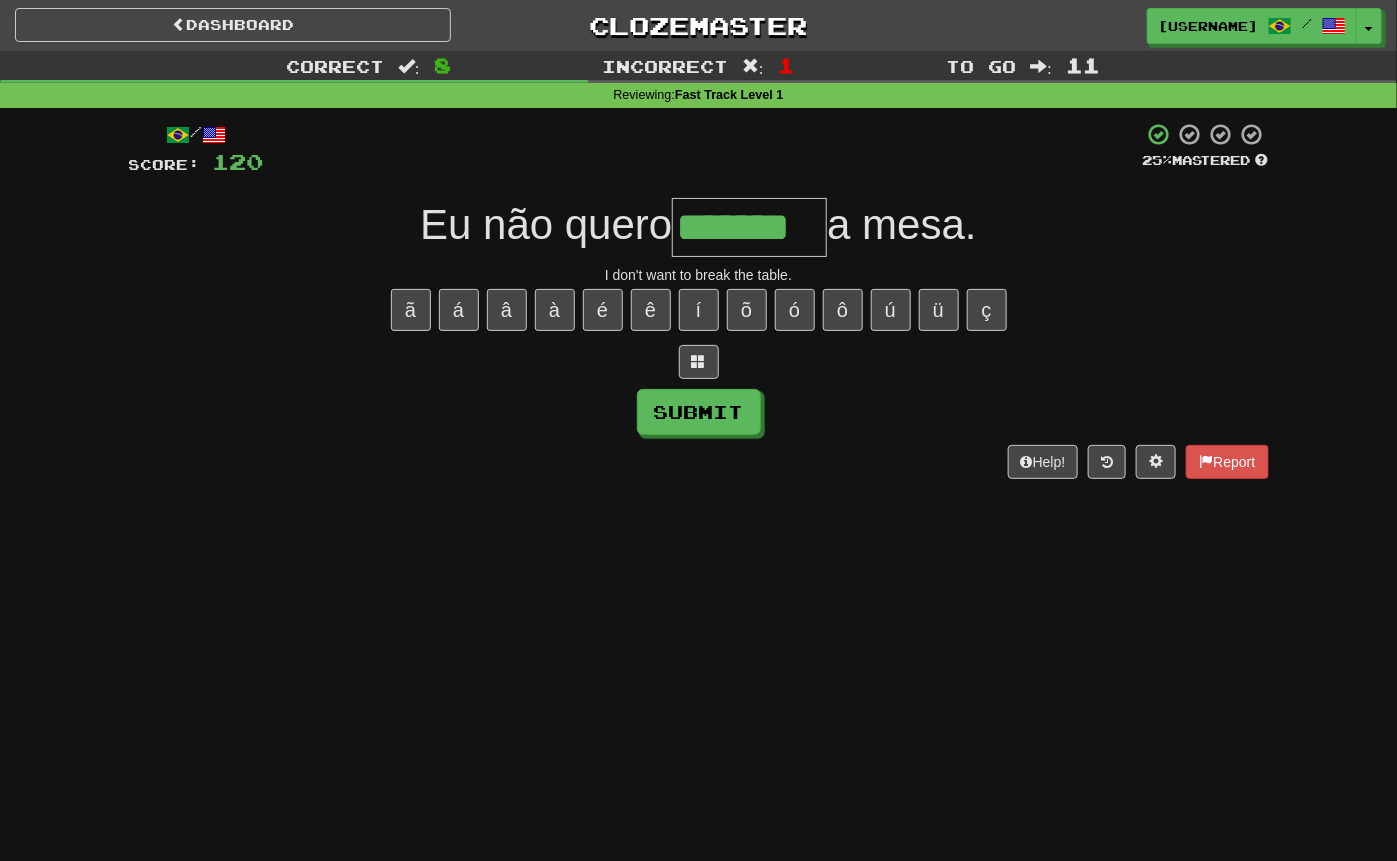 type on "*******" 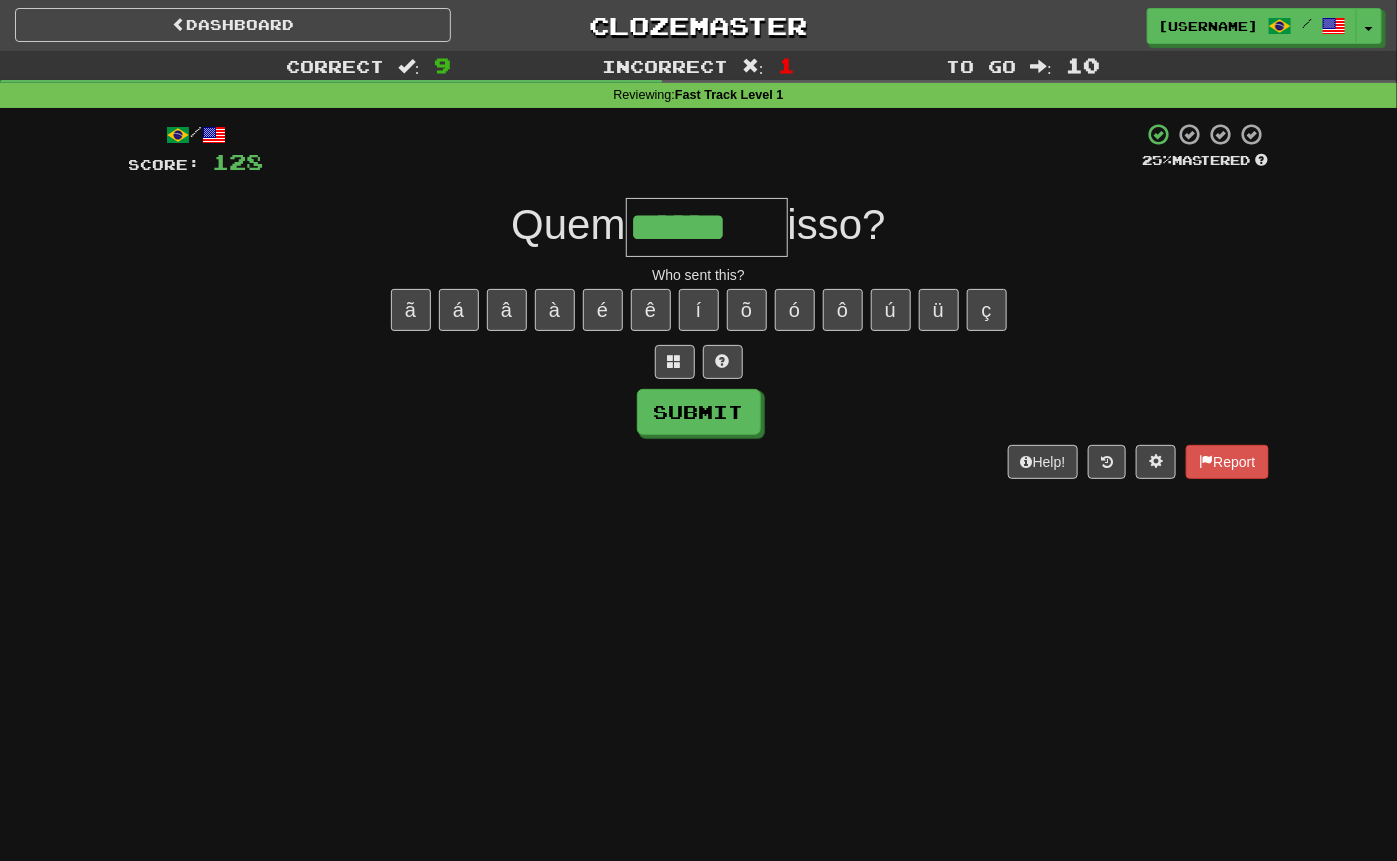 type on "******" 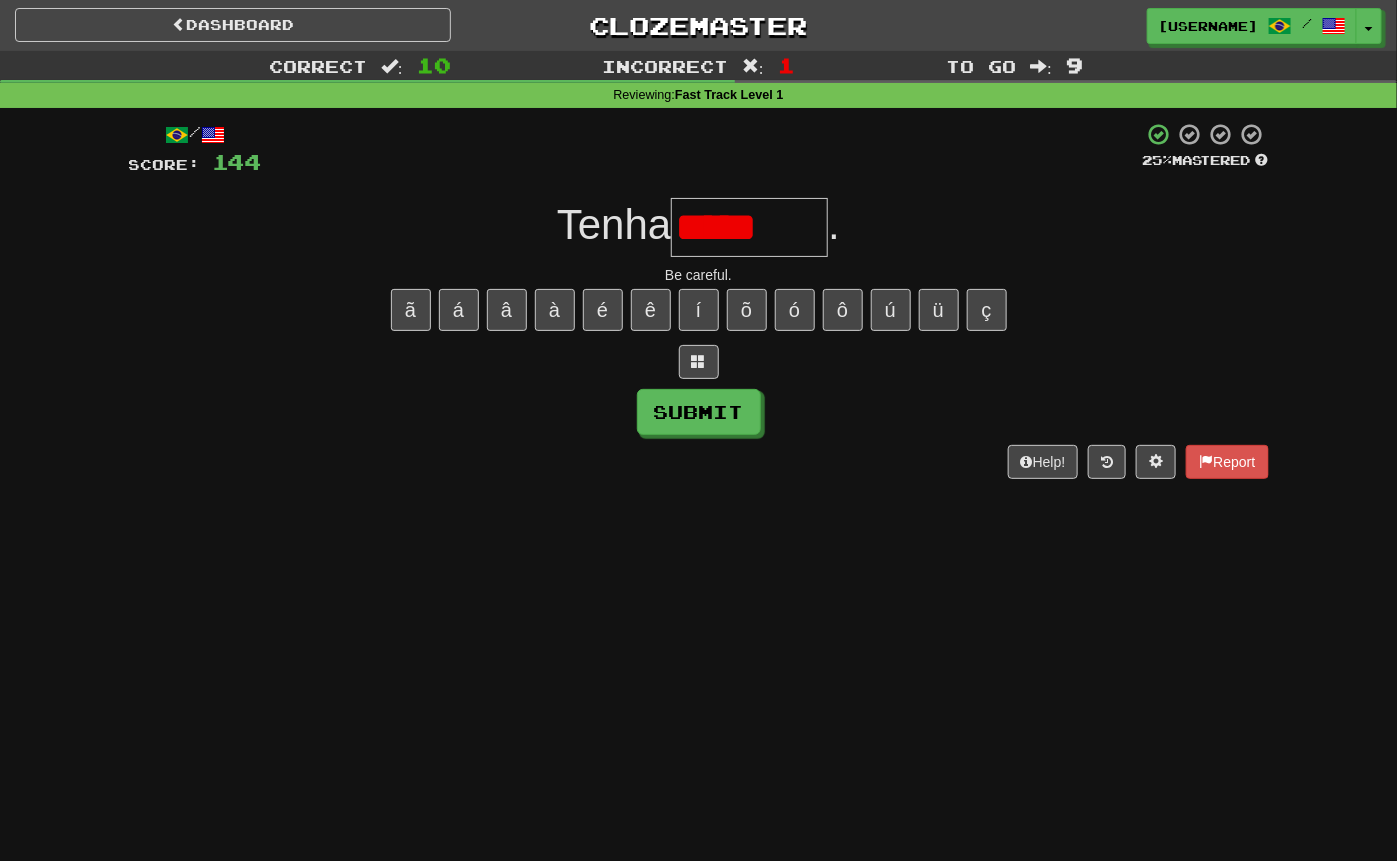 type on "*******" 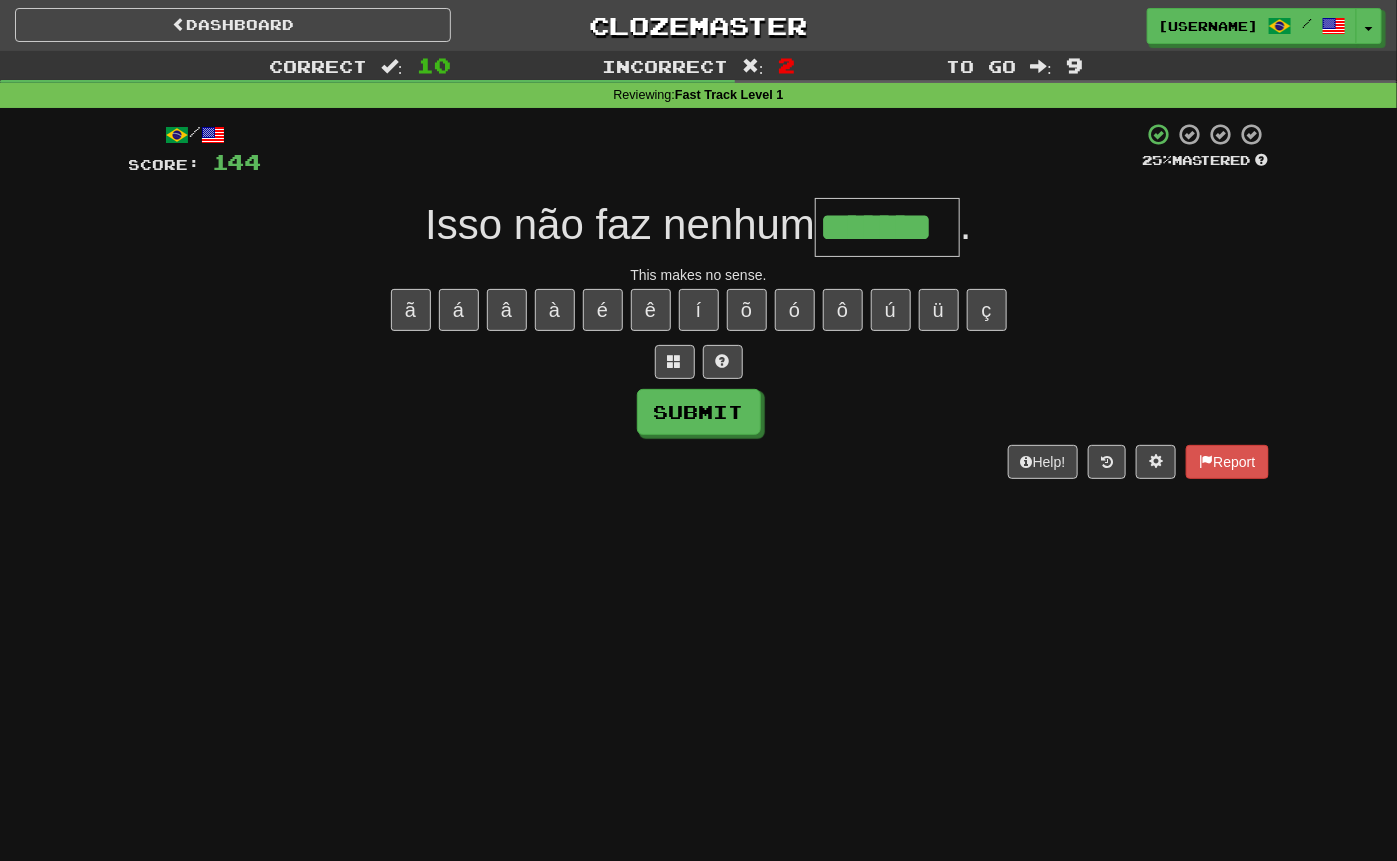 type on "*******" 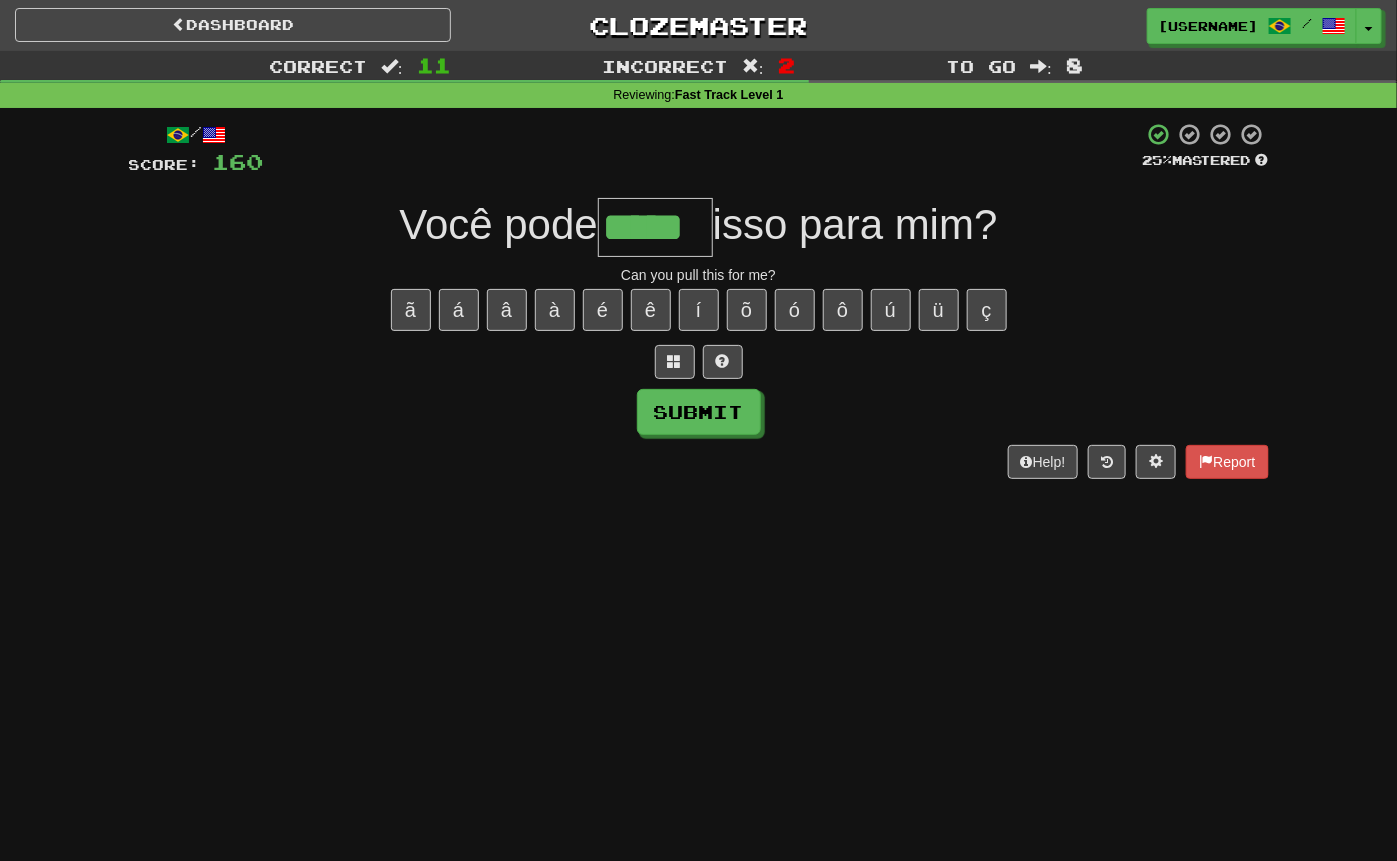type on "*****" 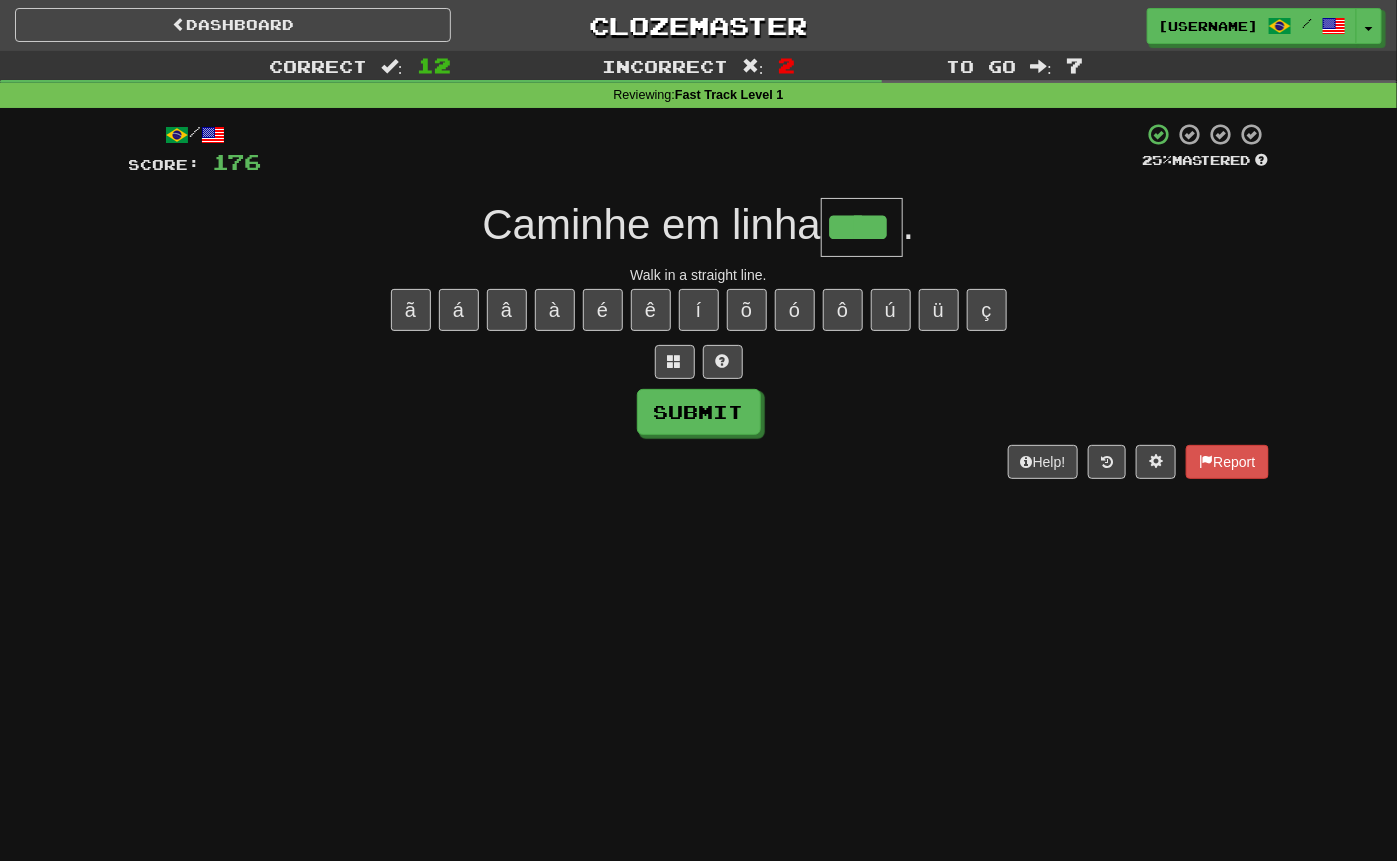 type on "****" 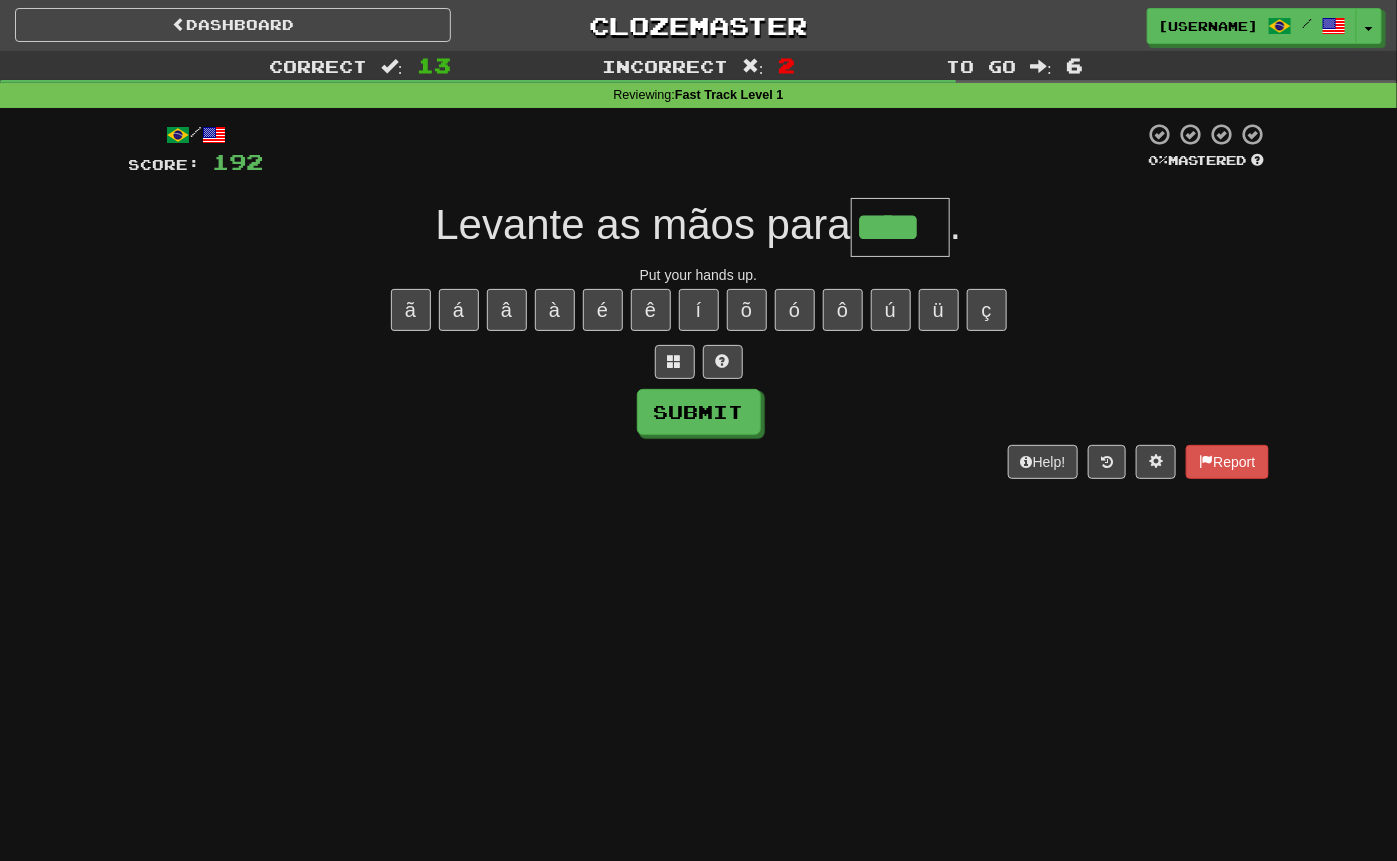 type on "****" 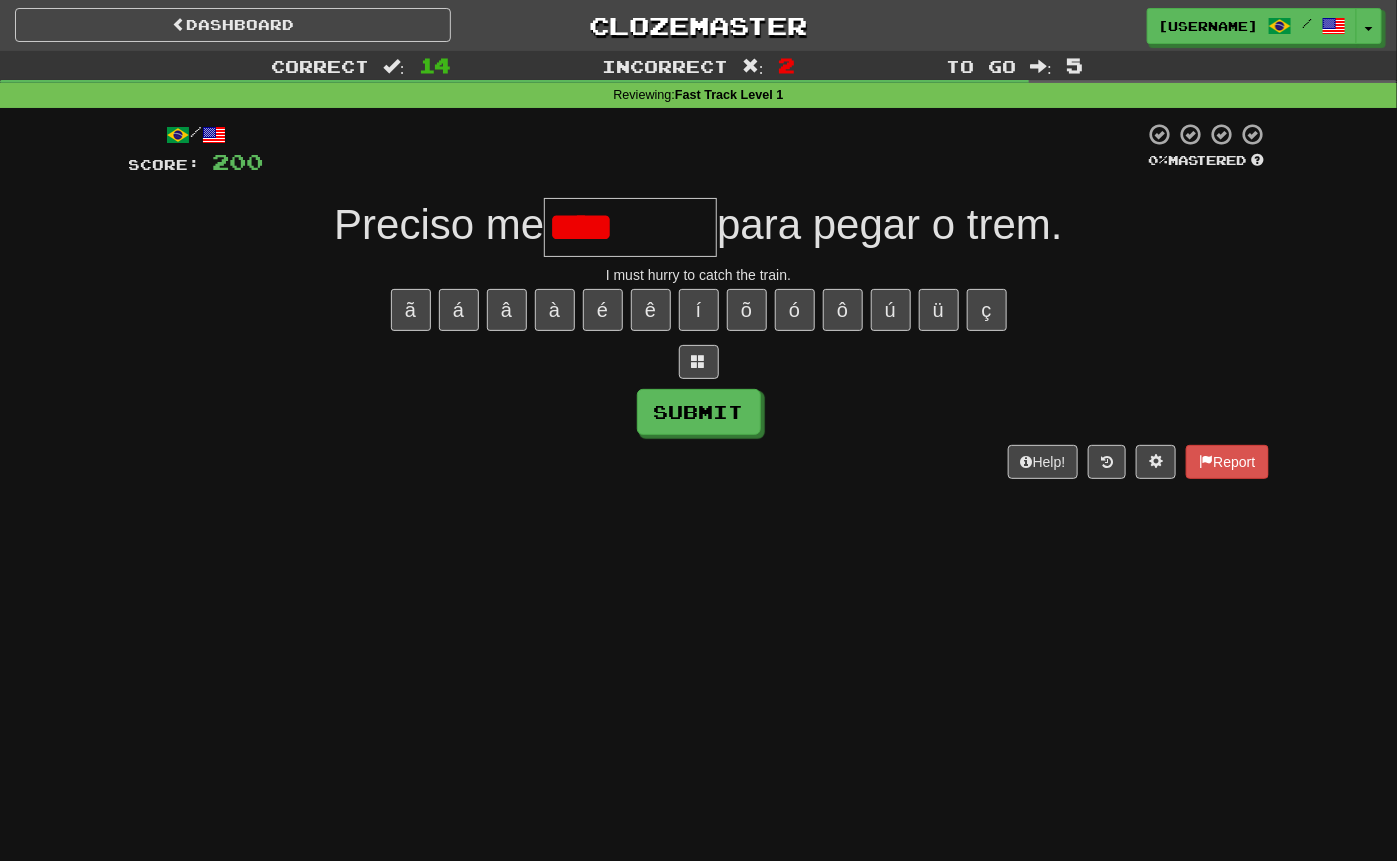 type on "********" 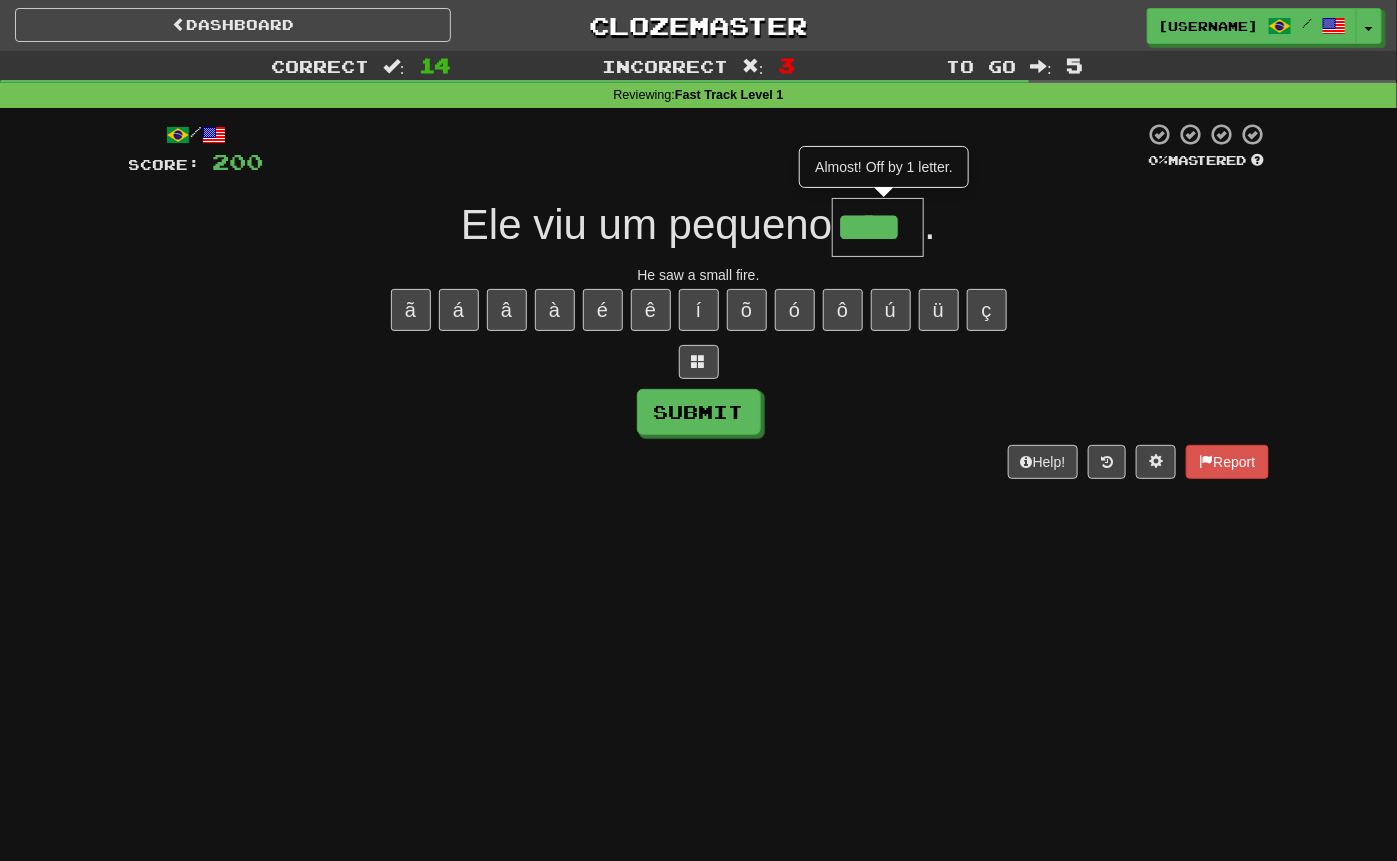 type on "****" 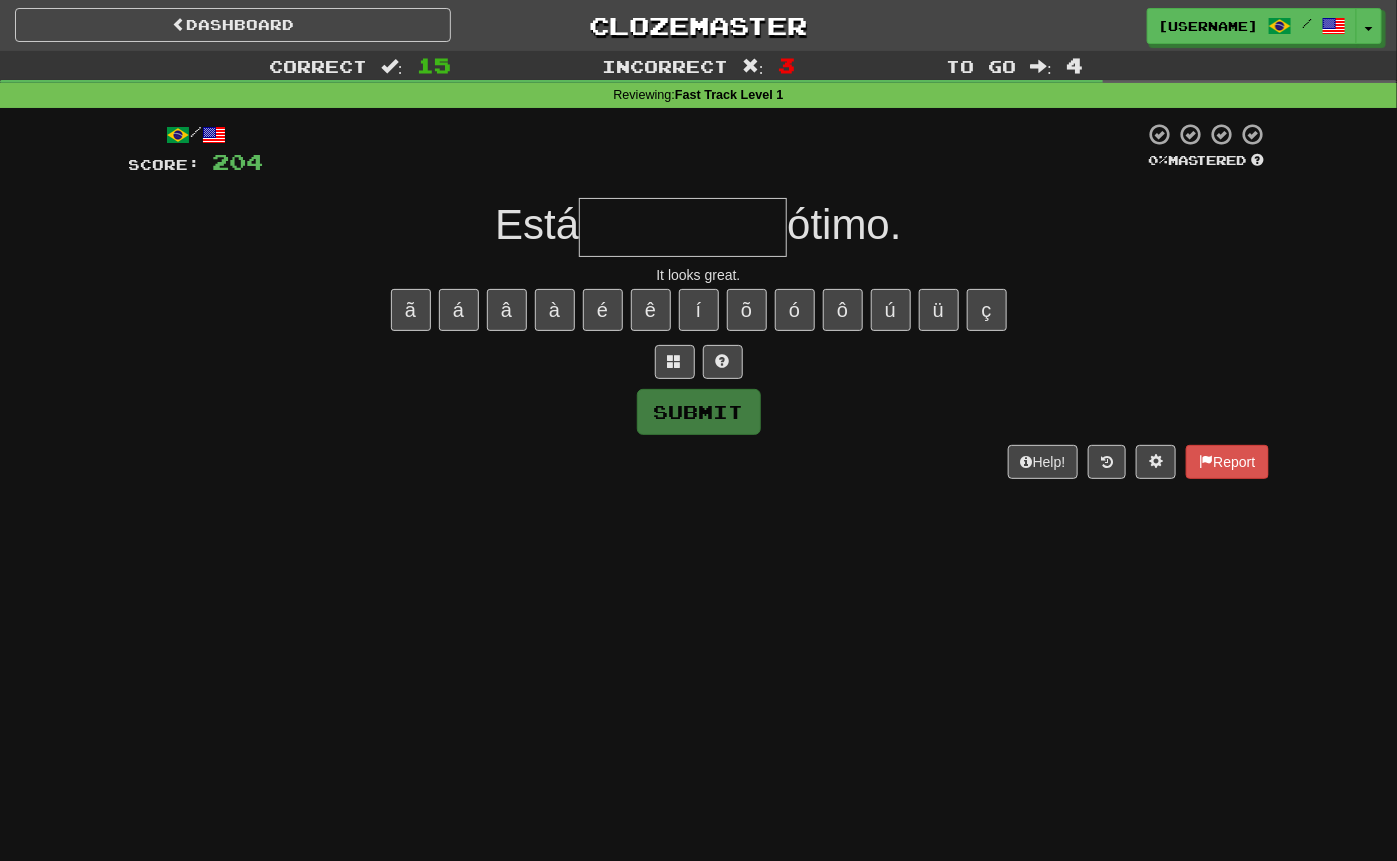 type on "*" 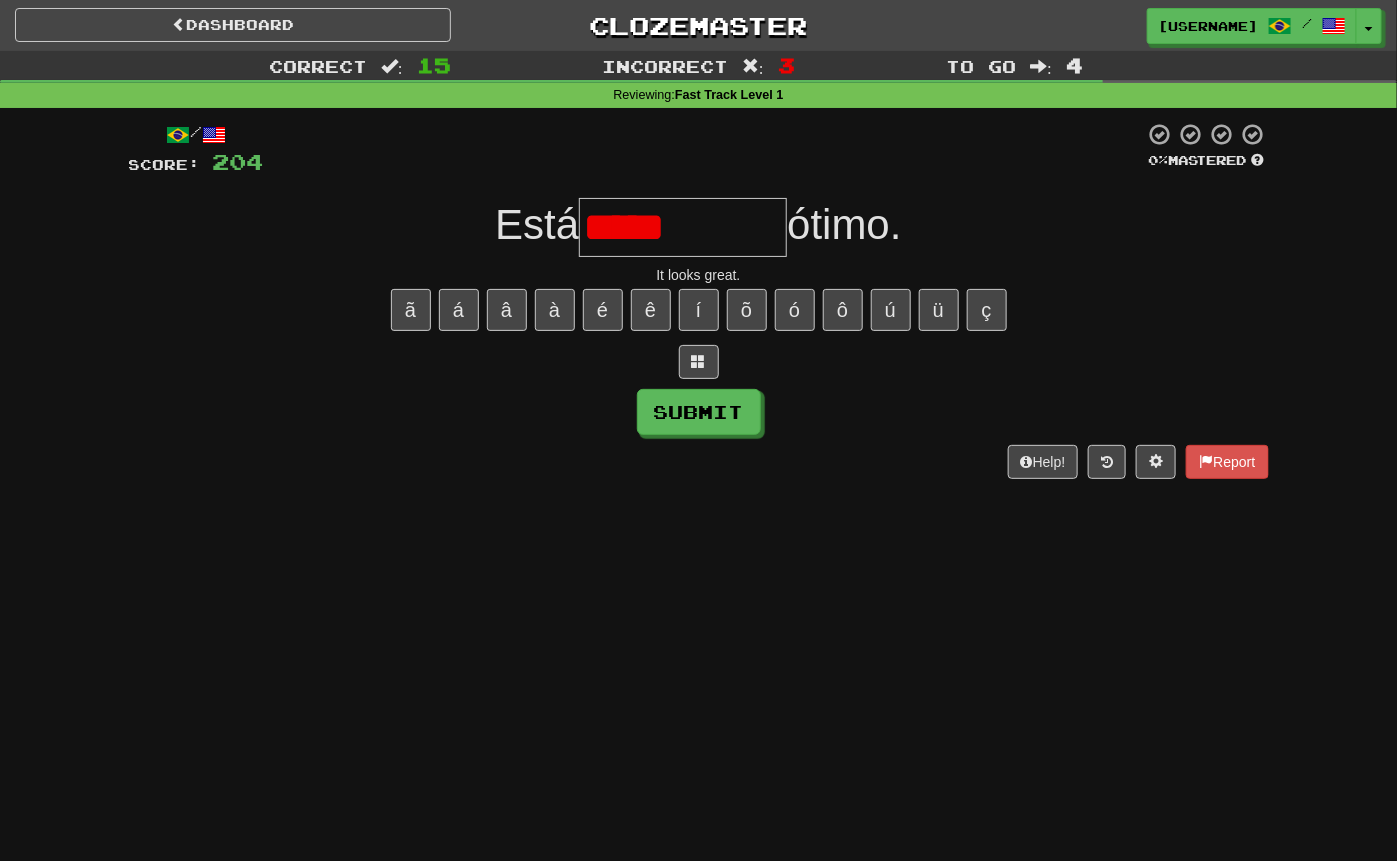 type on "*********" 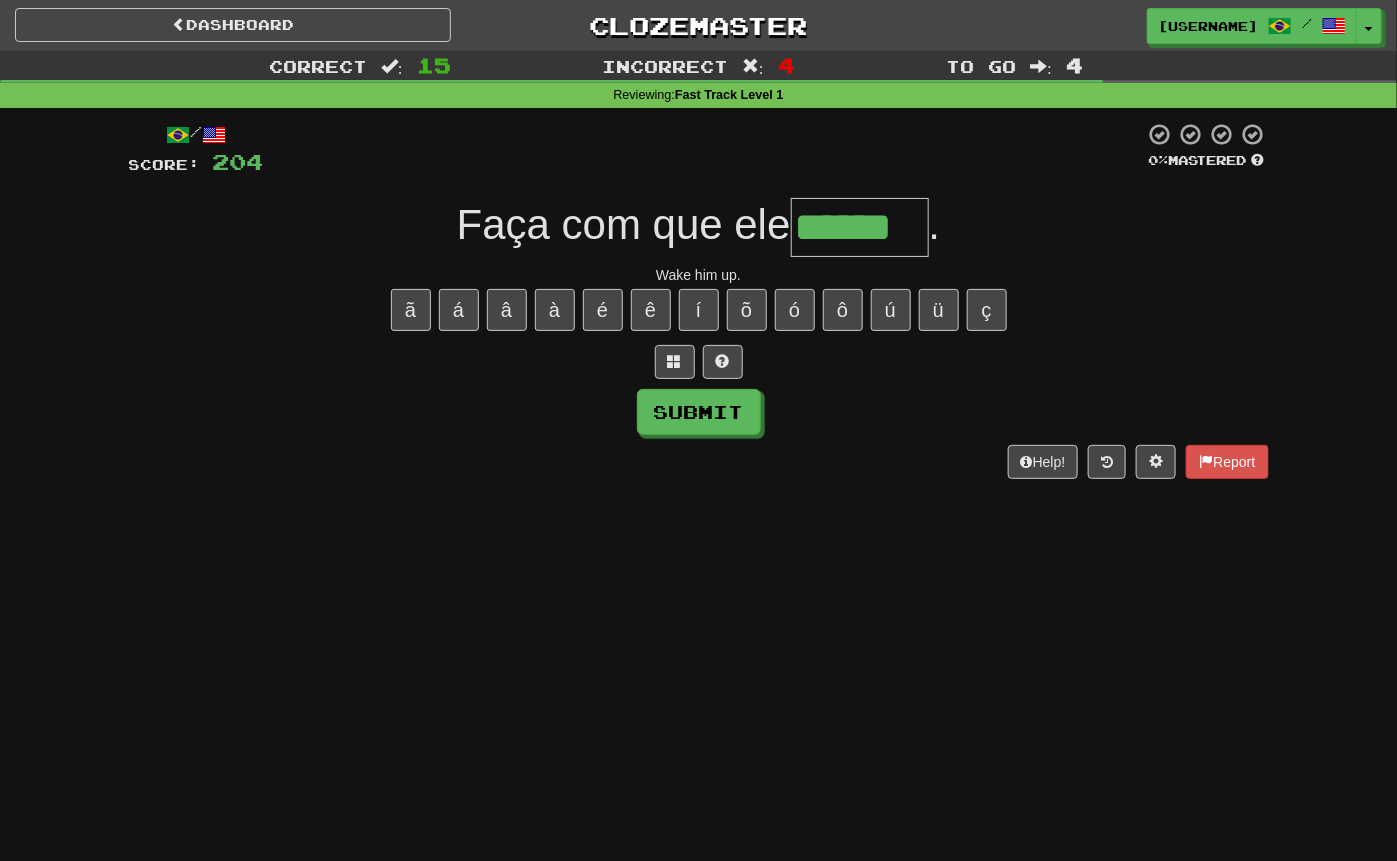 type on "******" 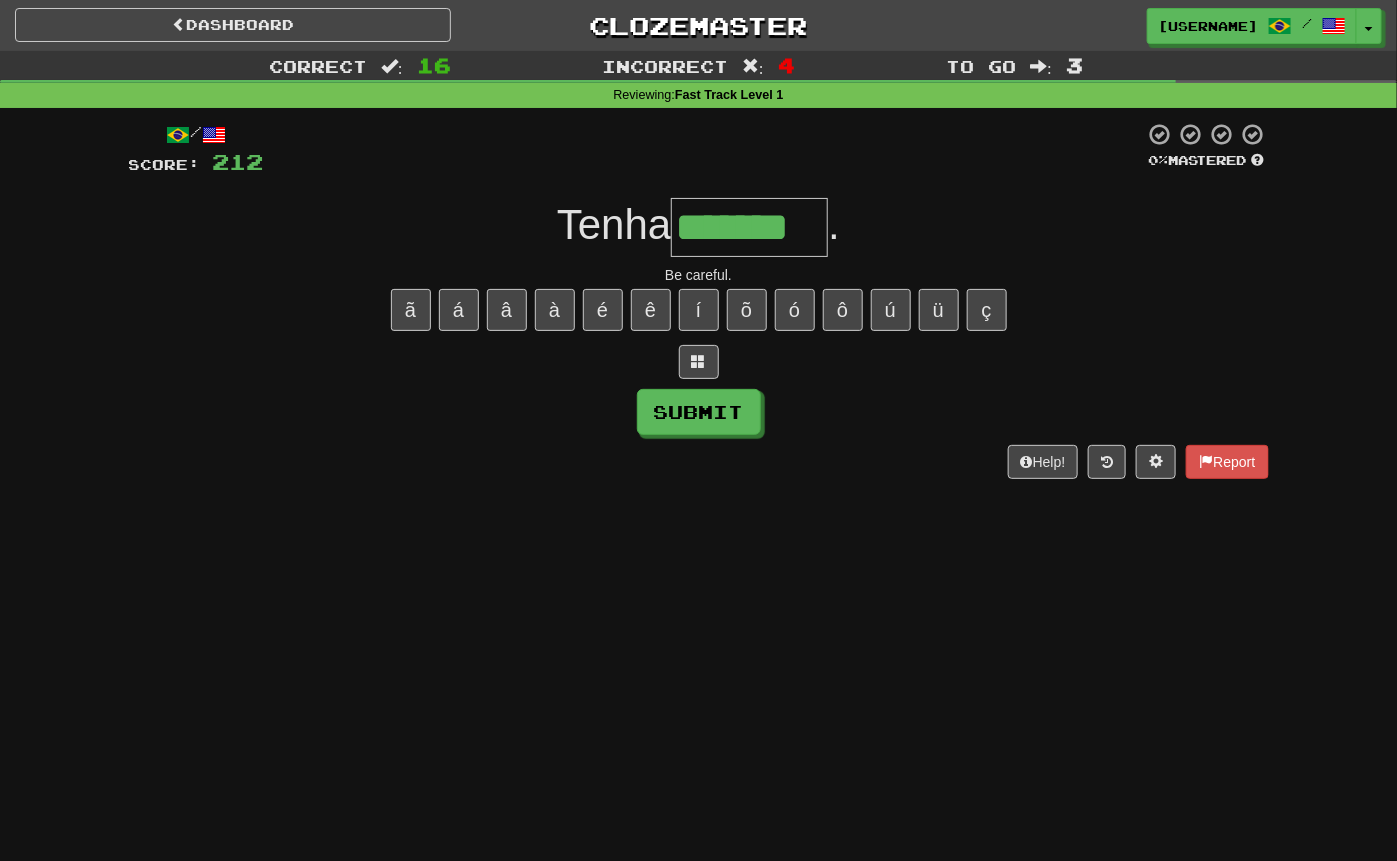type on "*******" 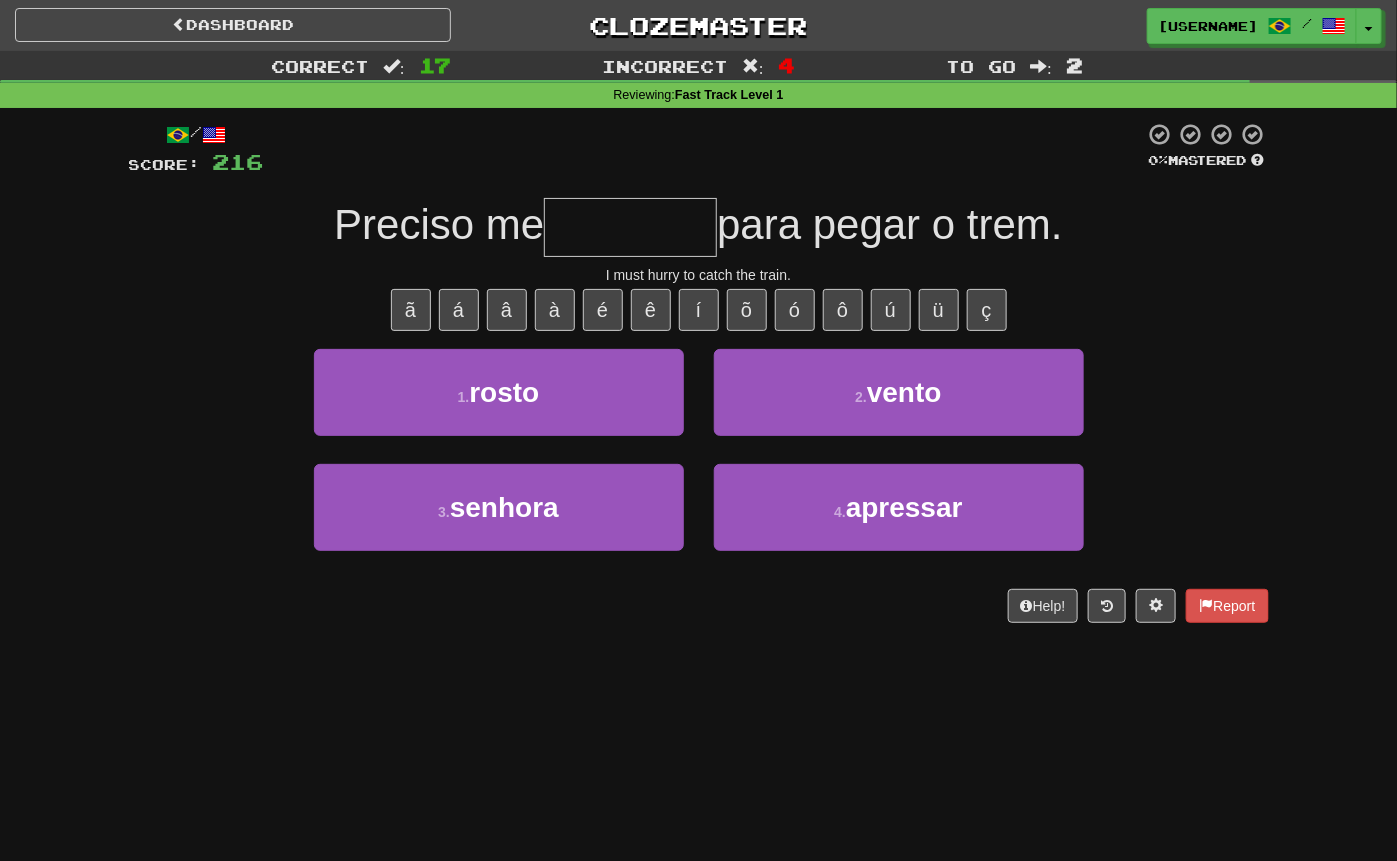 type on "********" 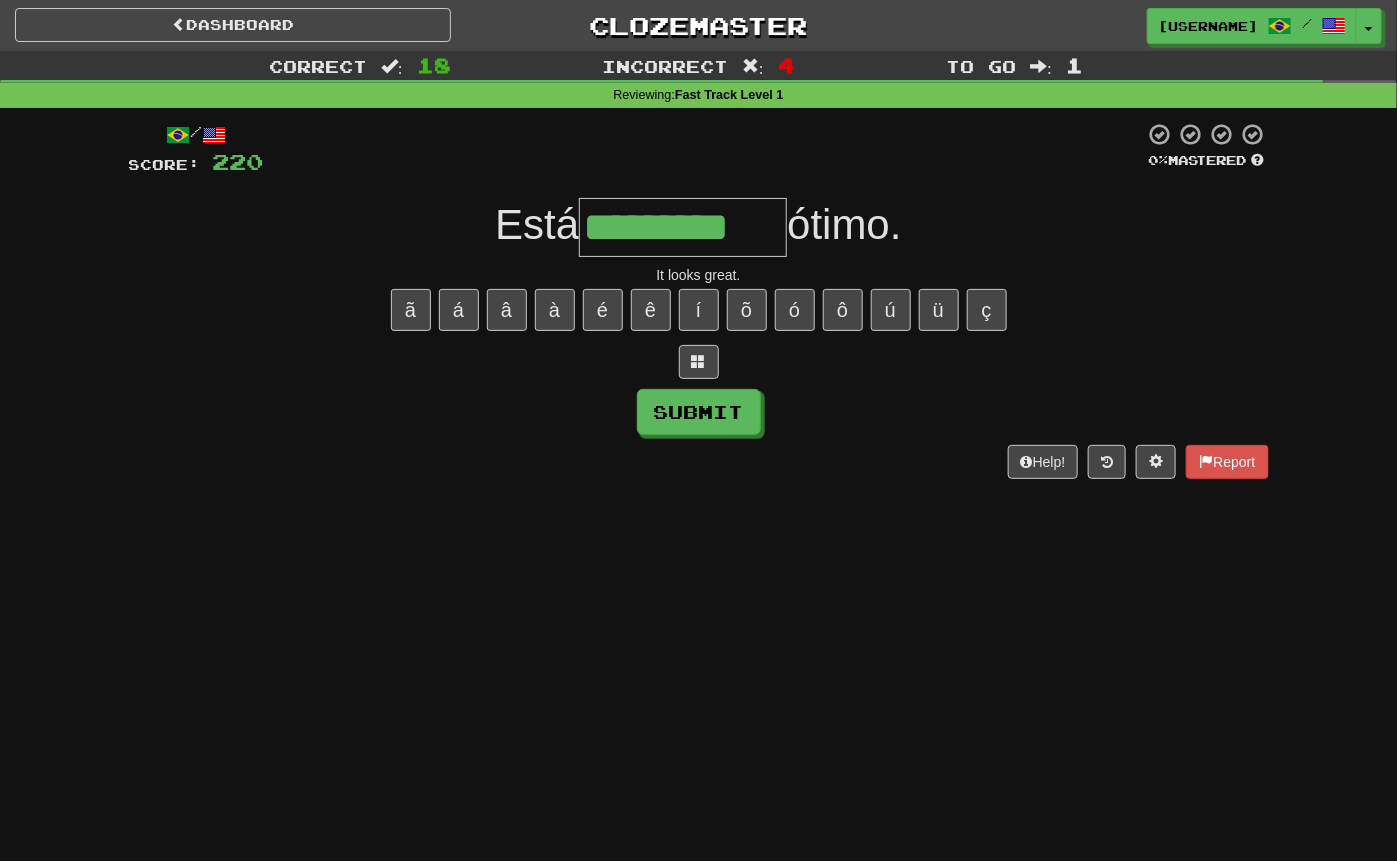 type on "*********" 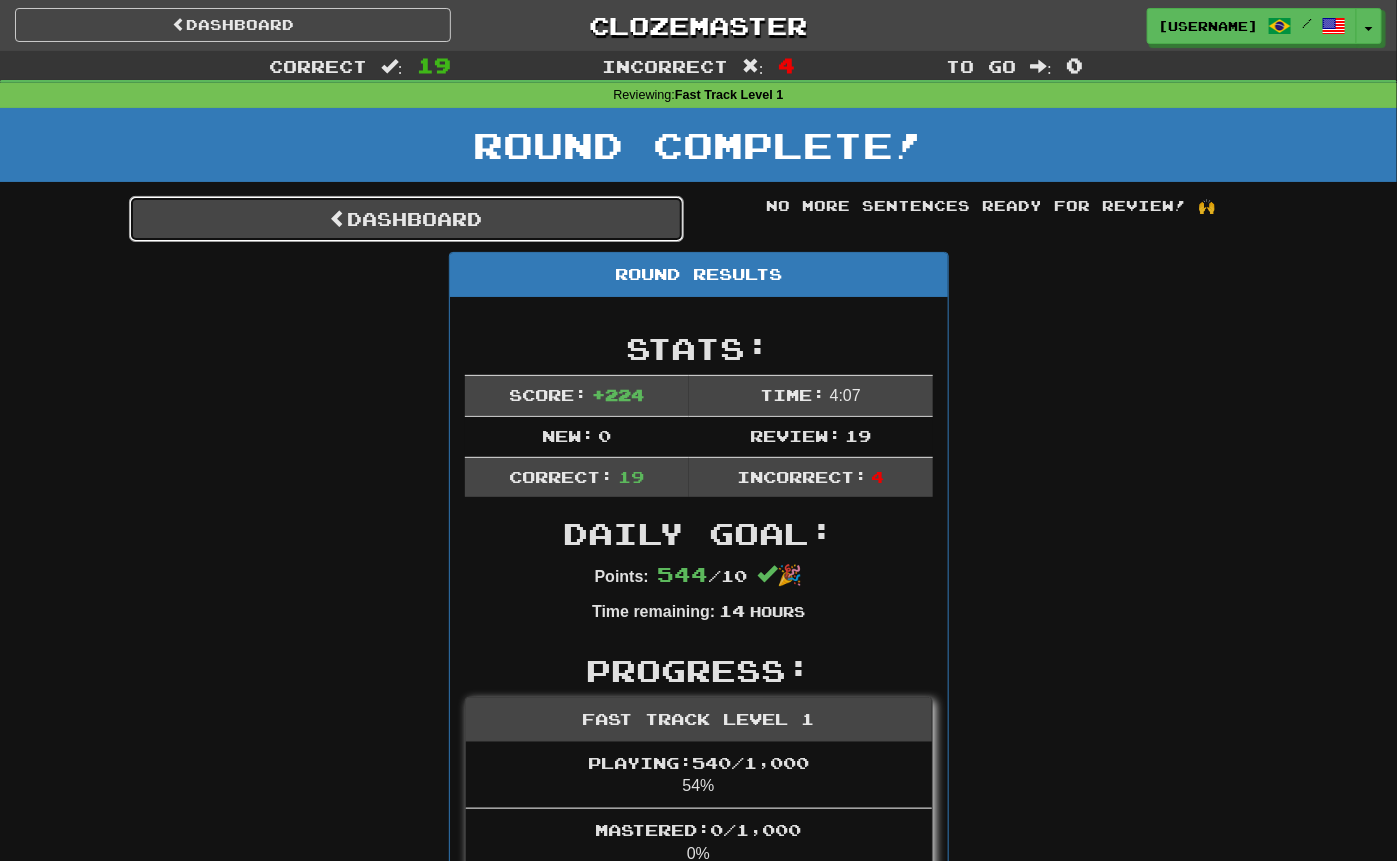 click on "Dashboard" at bounding box center [406, 219] 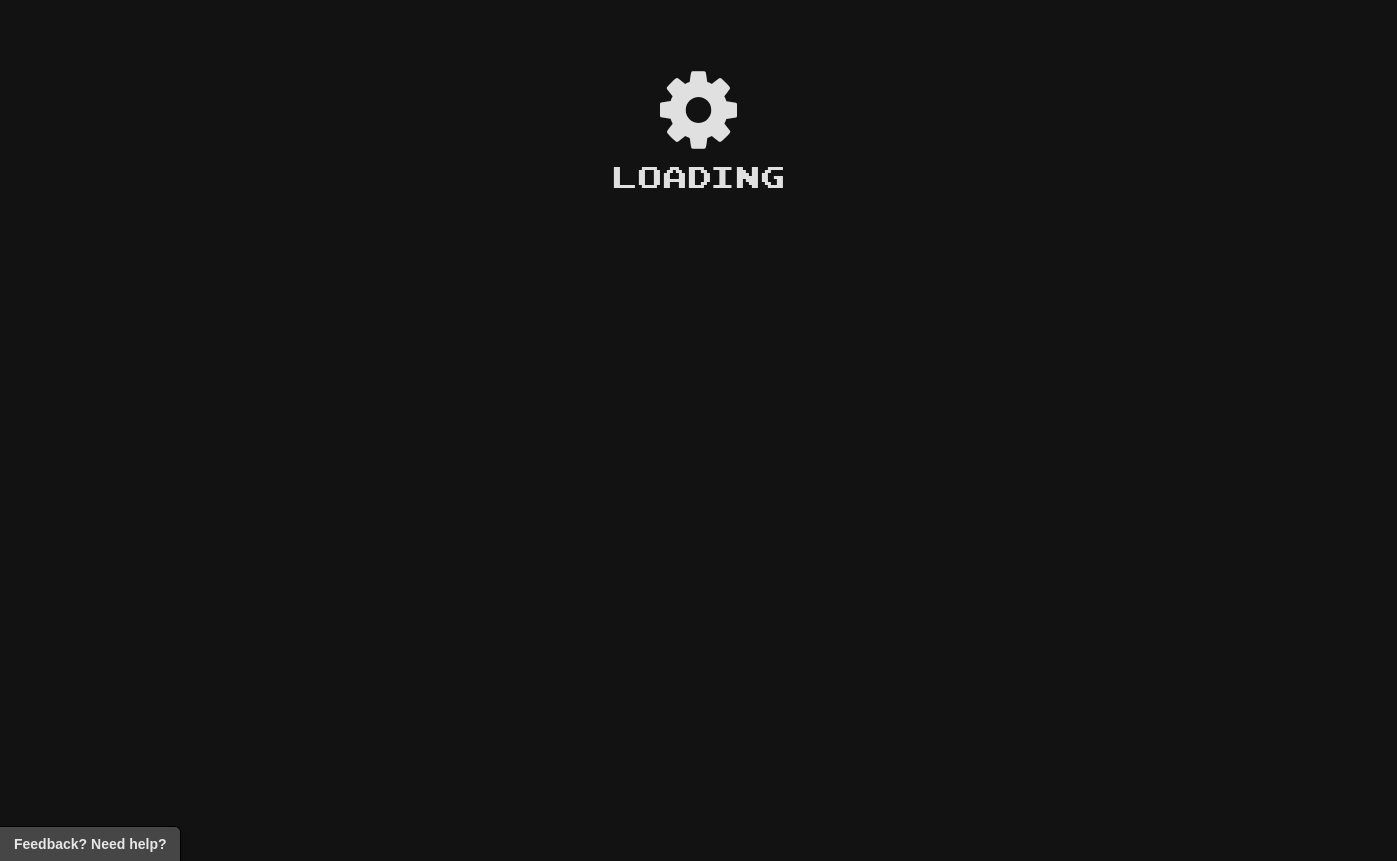 scroll, scrollTop: 0, scrollLeft: 0, axis: both 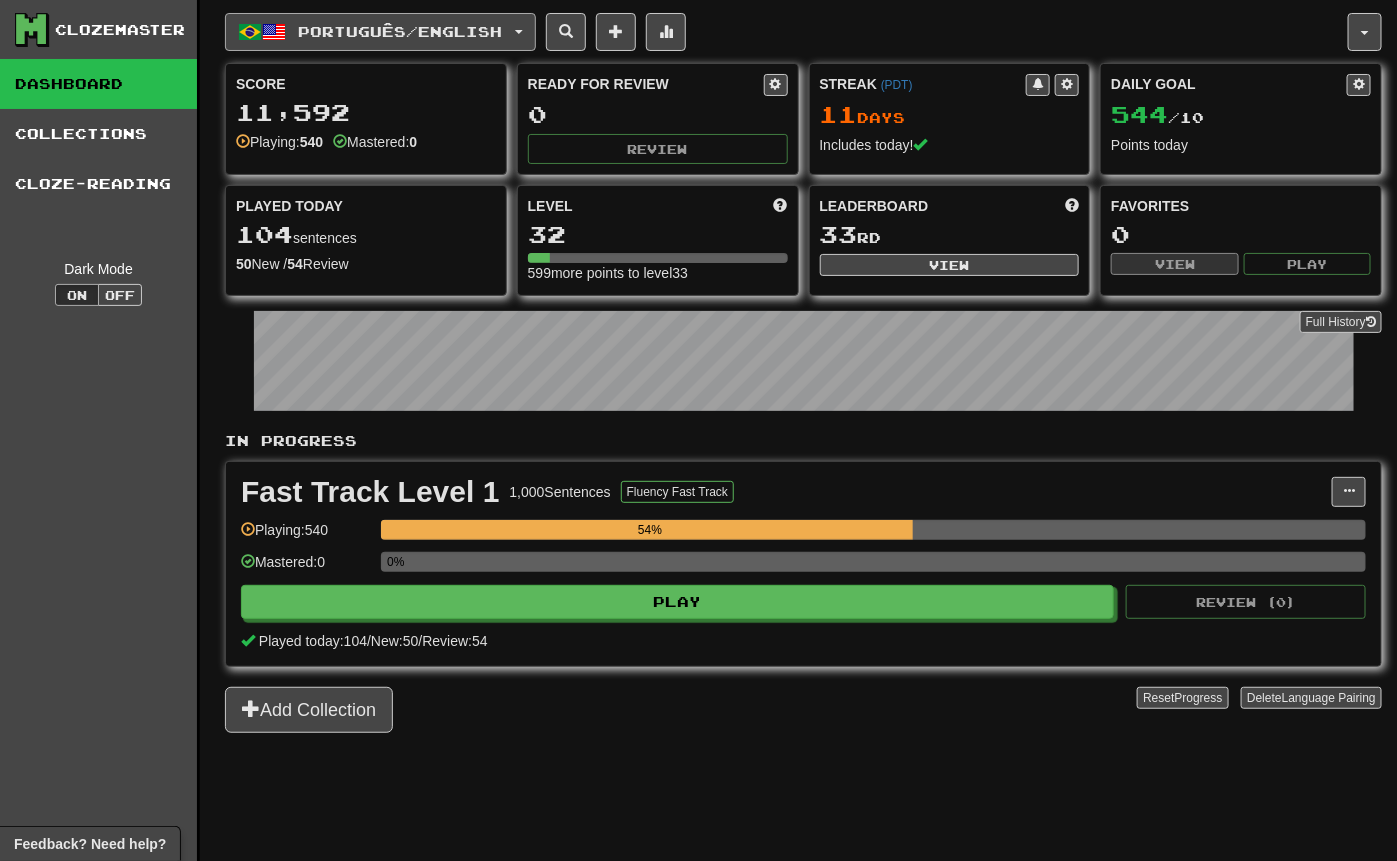 click on "Português  /  English" at bounding box center (380, 32) 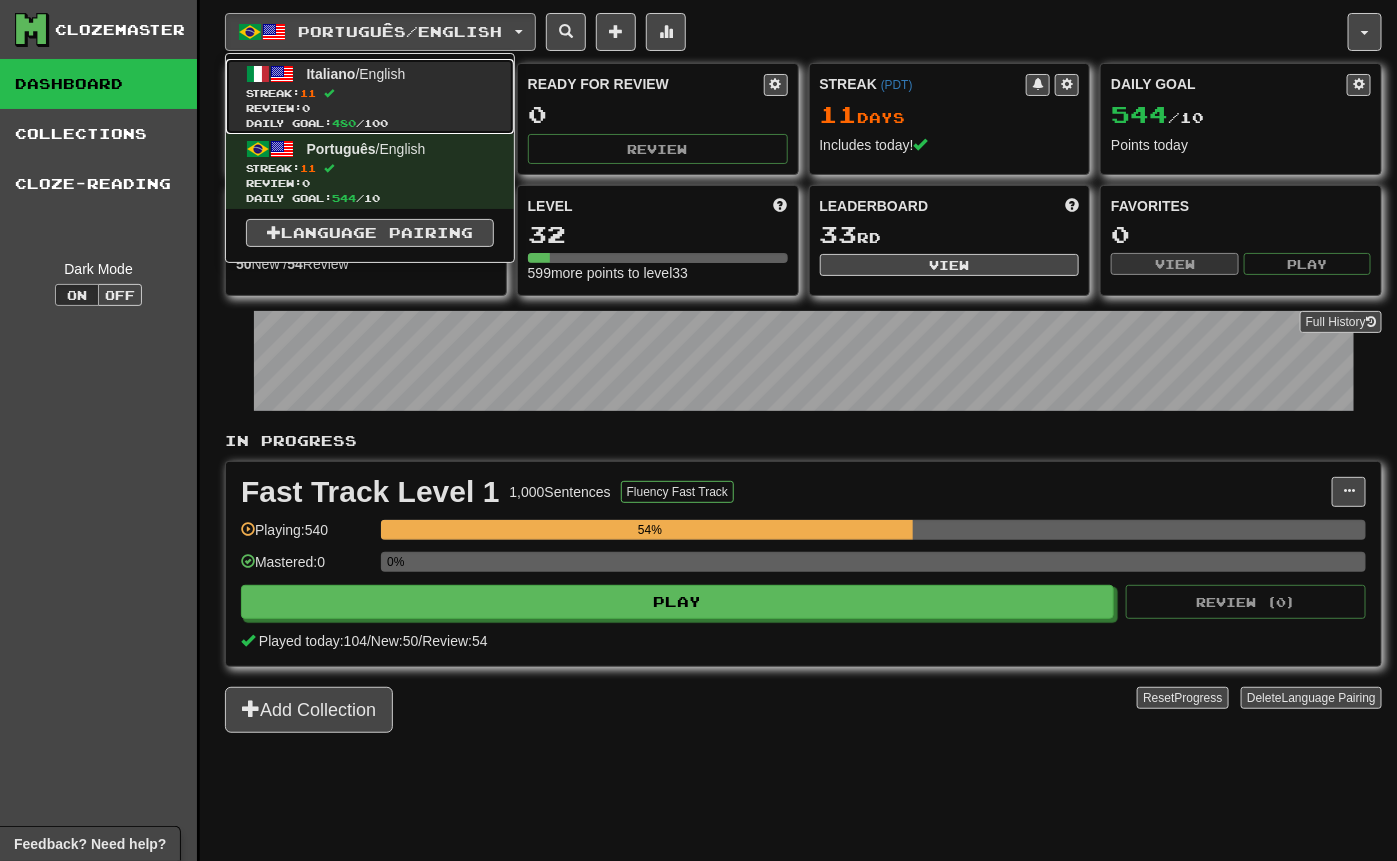 click on "Streak:  11" at bounding box center [370, 93] 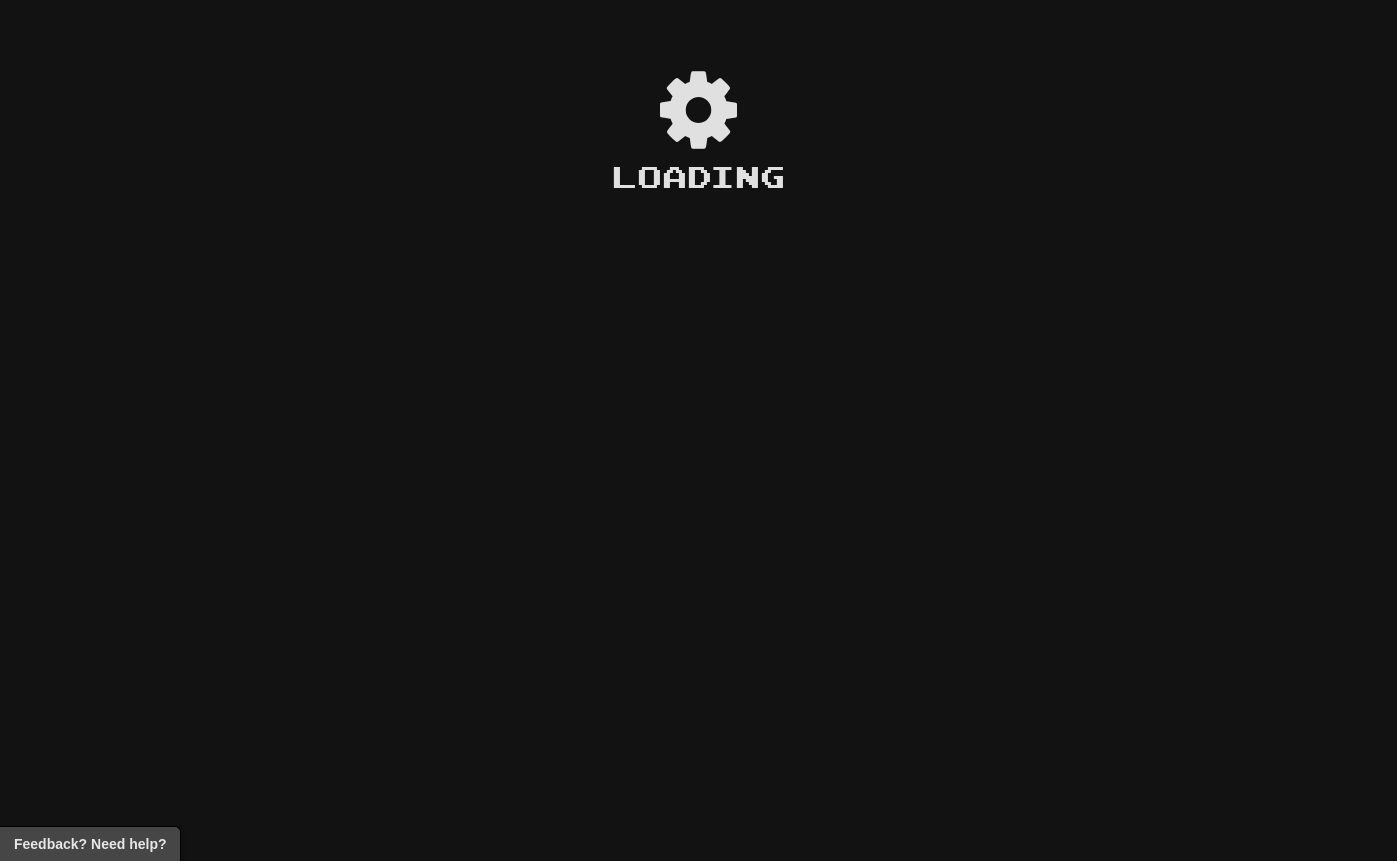 scroll, scrollTop: 0, scrollLeft: 0, axis: both 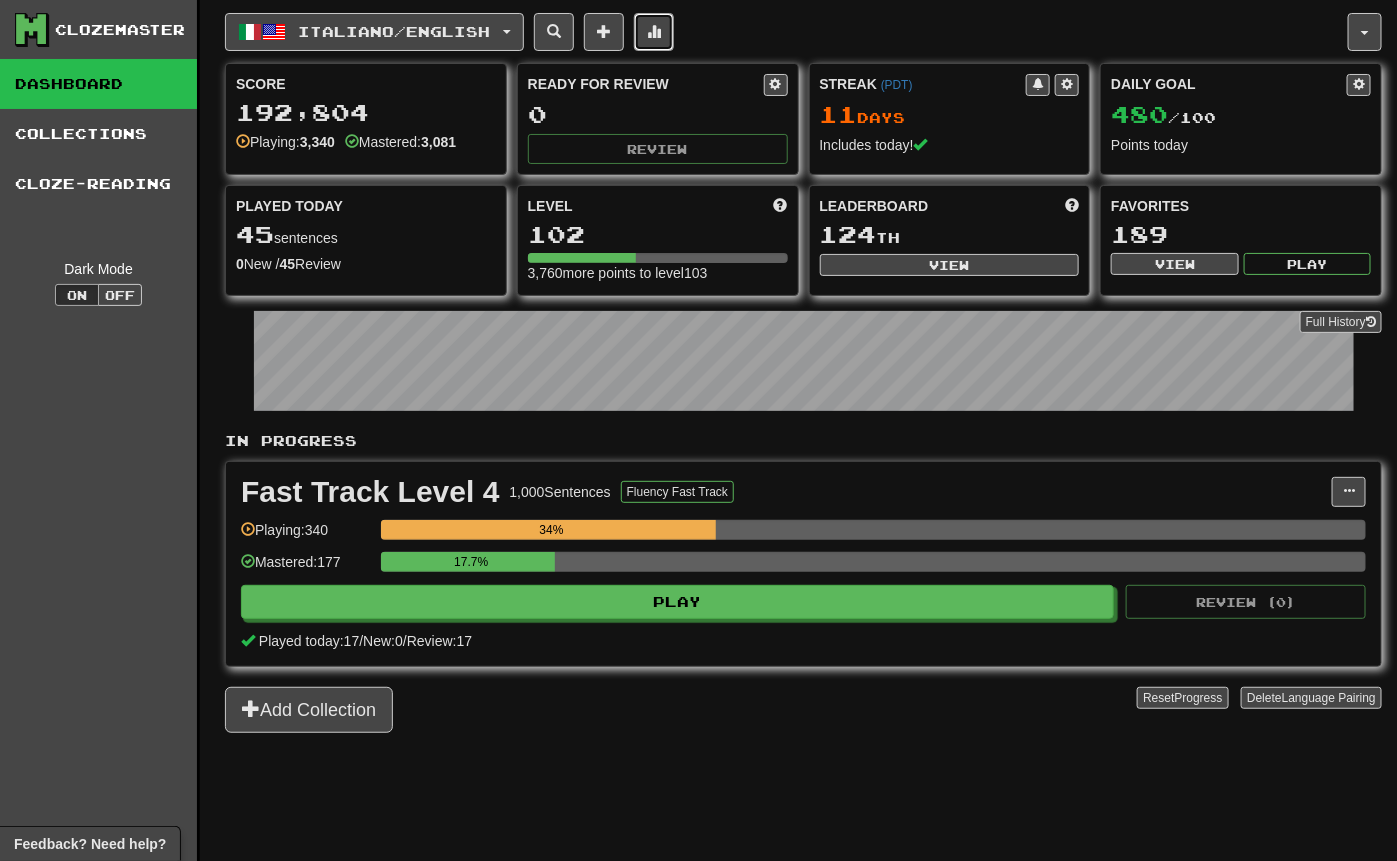 click at bounding box center (654, 32) 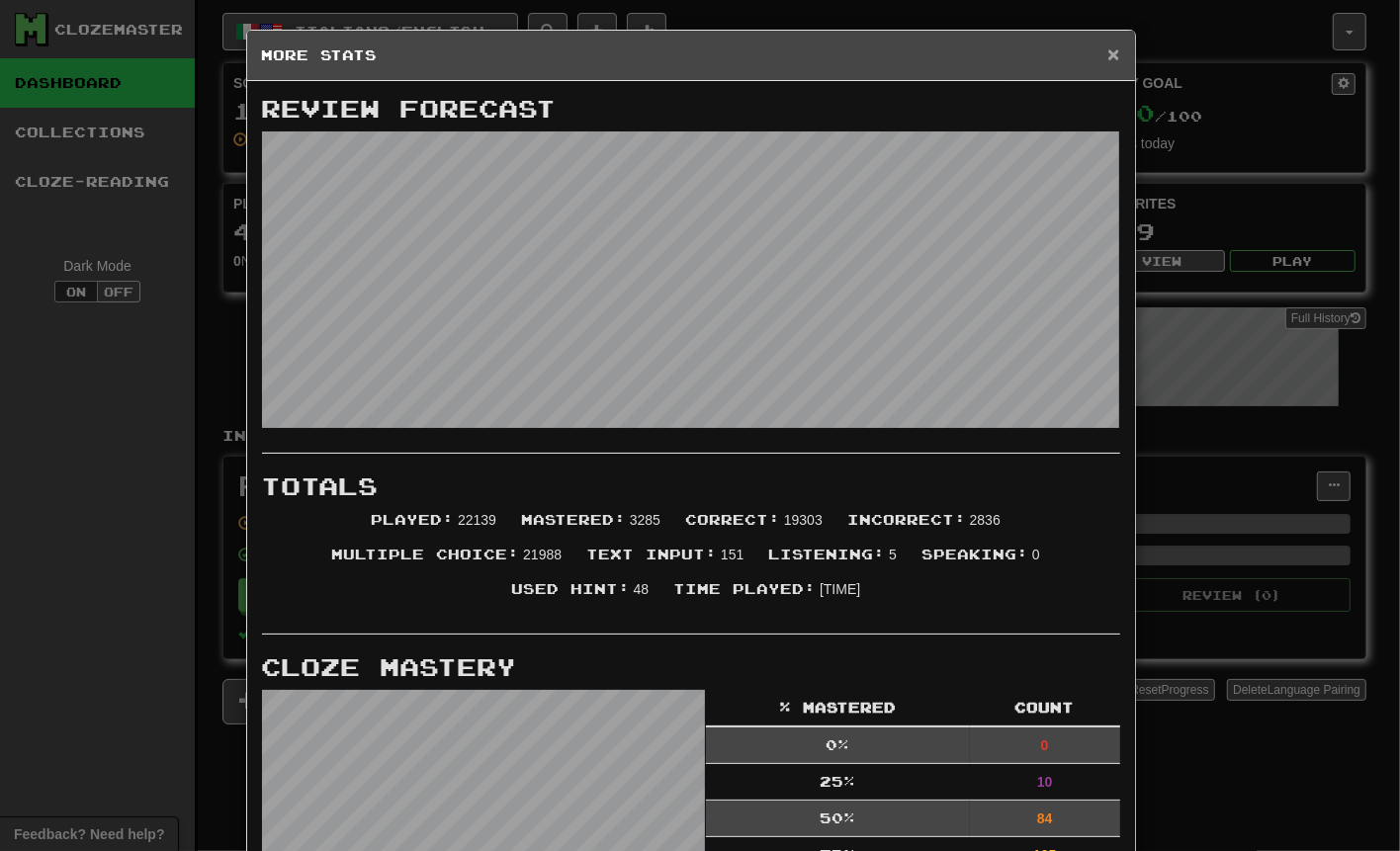 click on "×" at bounding box center (1113, 53) 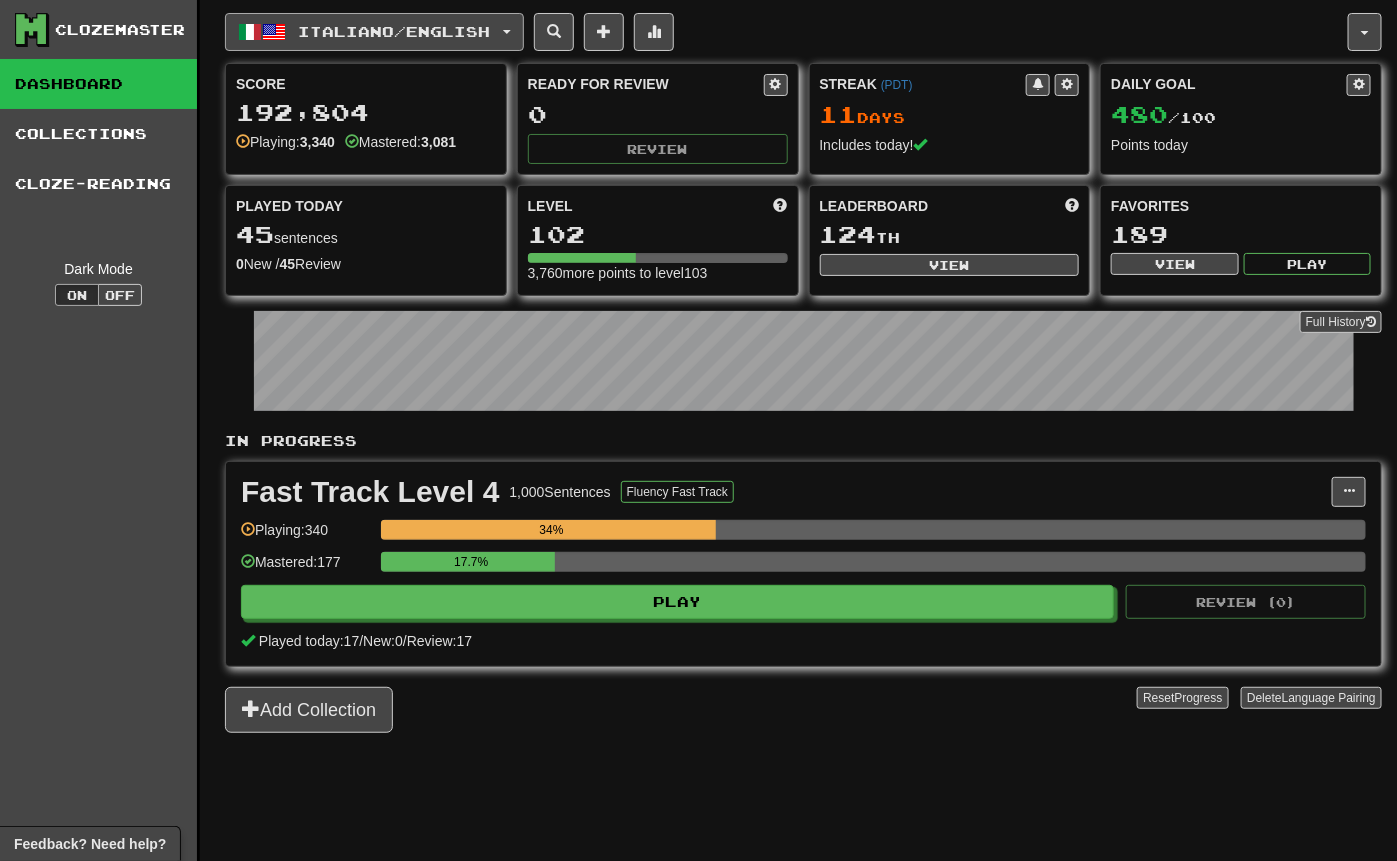 click on "Italiano  /  English" at bounding box center (395, 31) 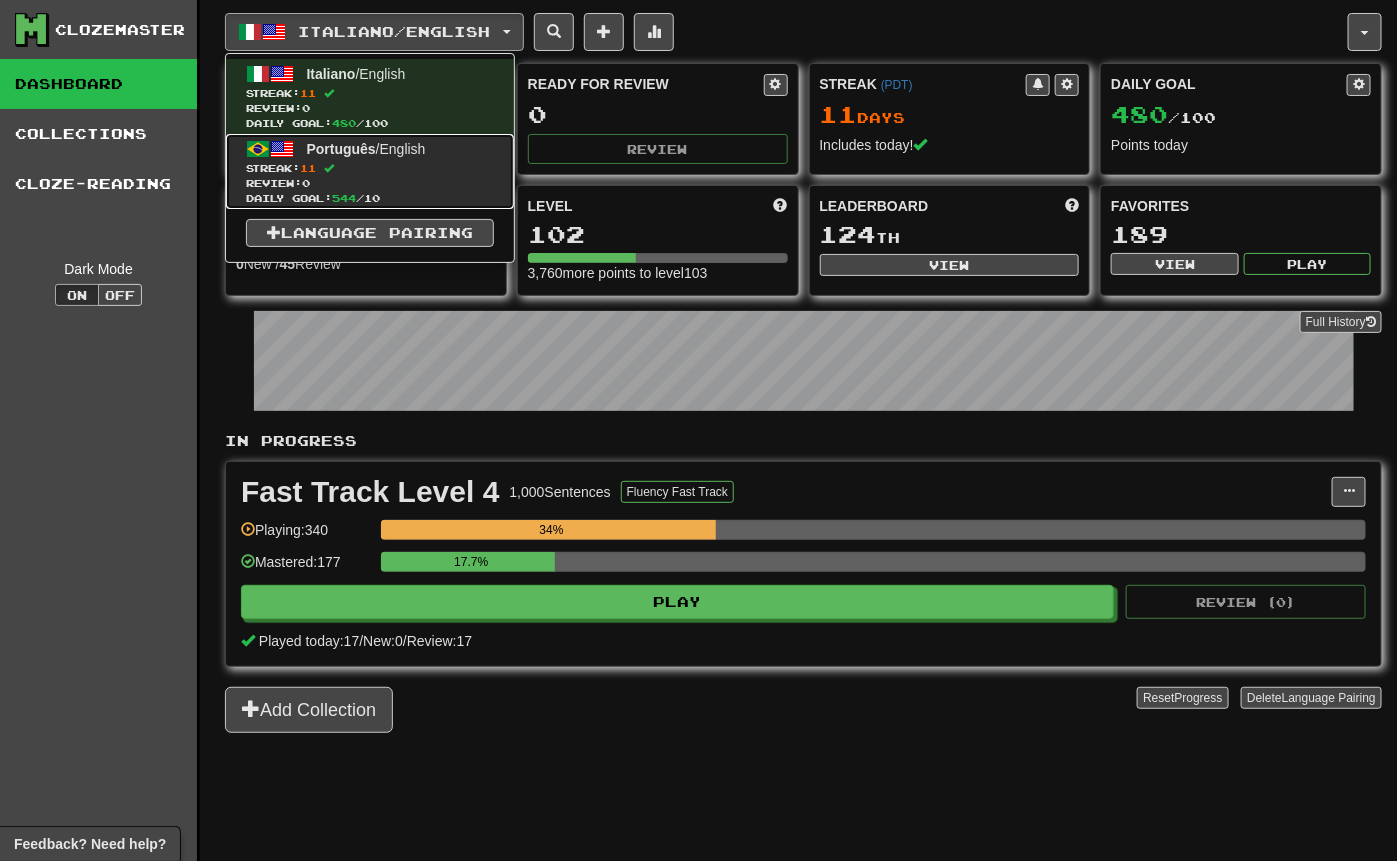 click on "Português  /  English" at bounding box center [366, 149] 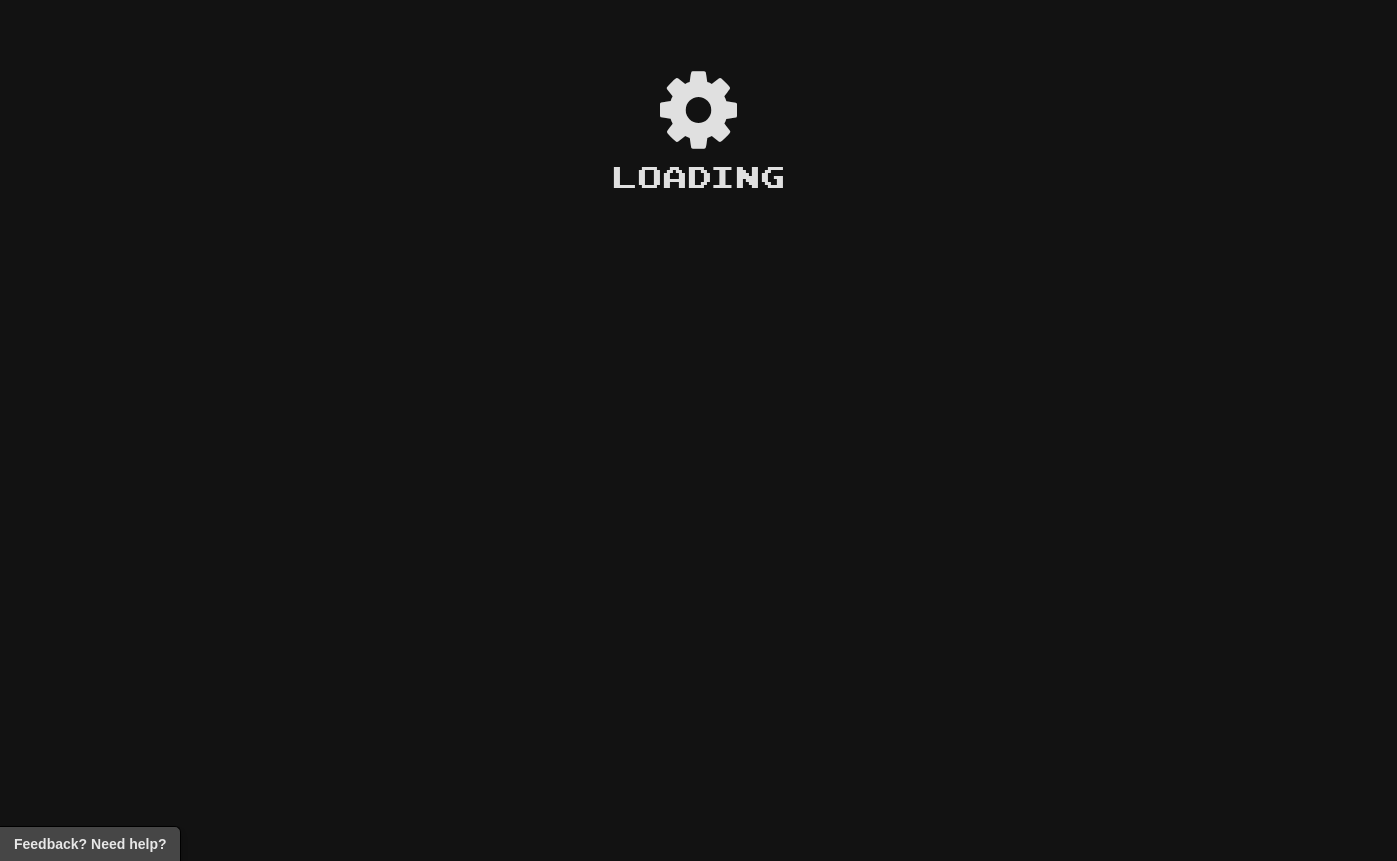 scroll, scrollTop: 0, scrollLeft: 0, axis: both 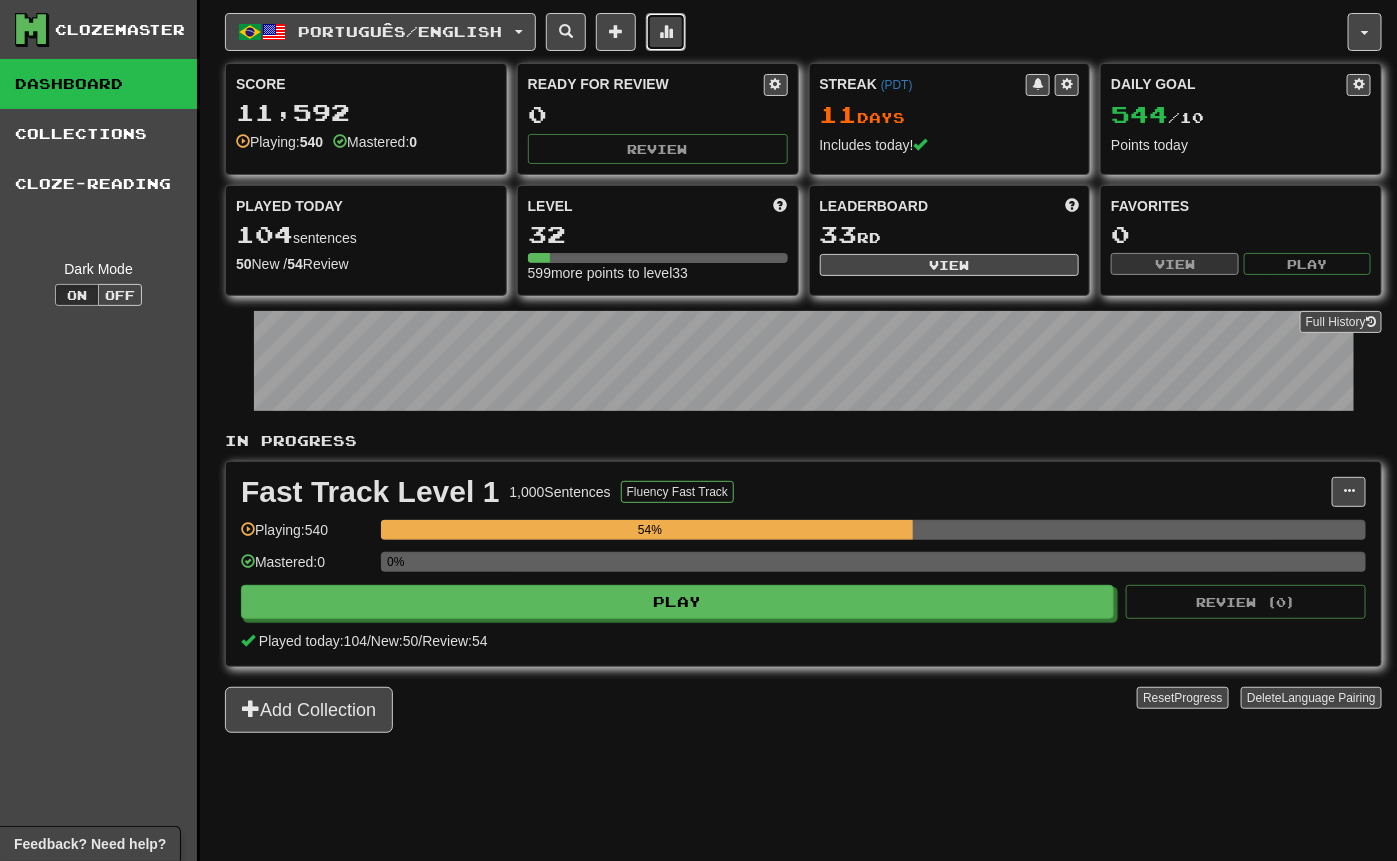 click at bounding box center [666, 31] 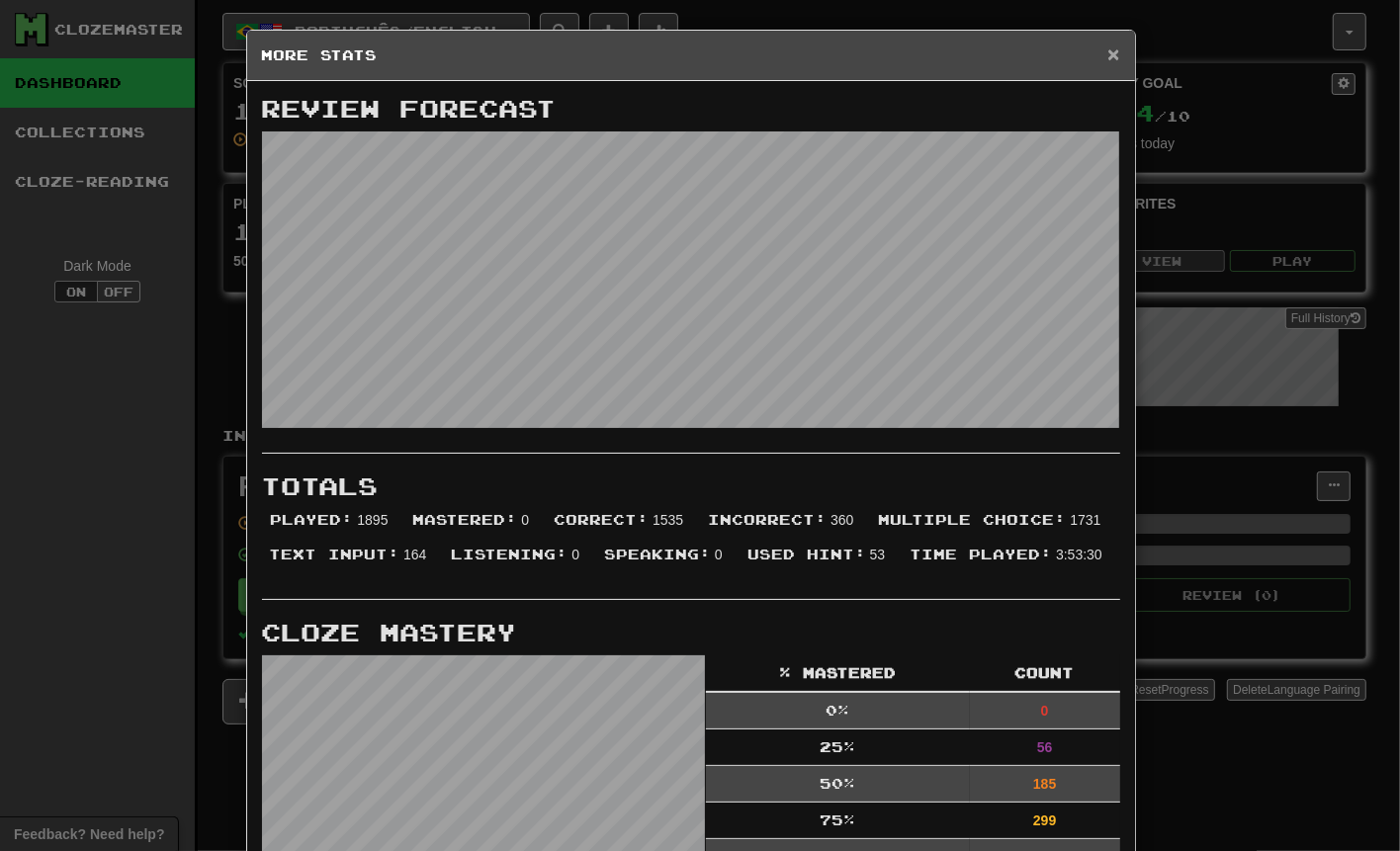 click on "×" at bounding box center (1113, 53) 